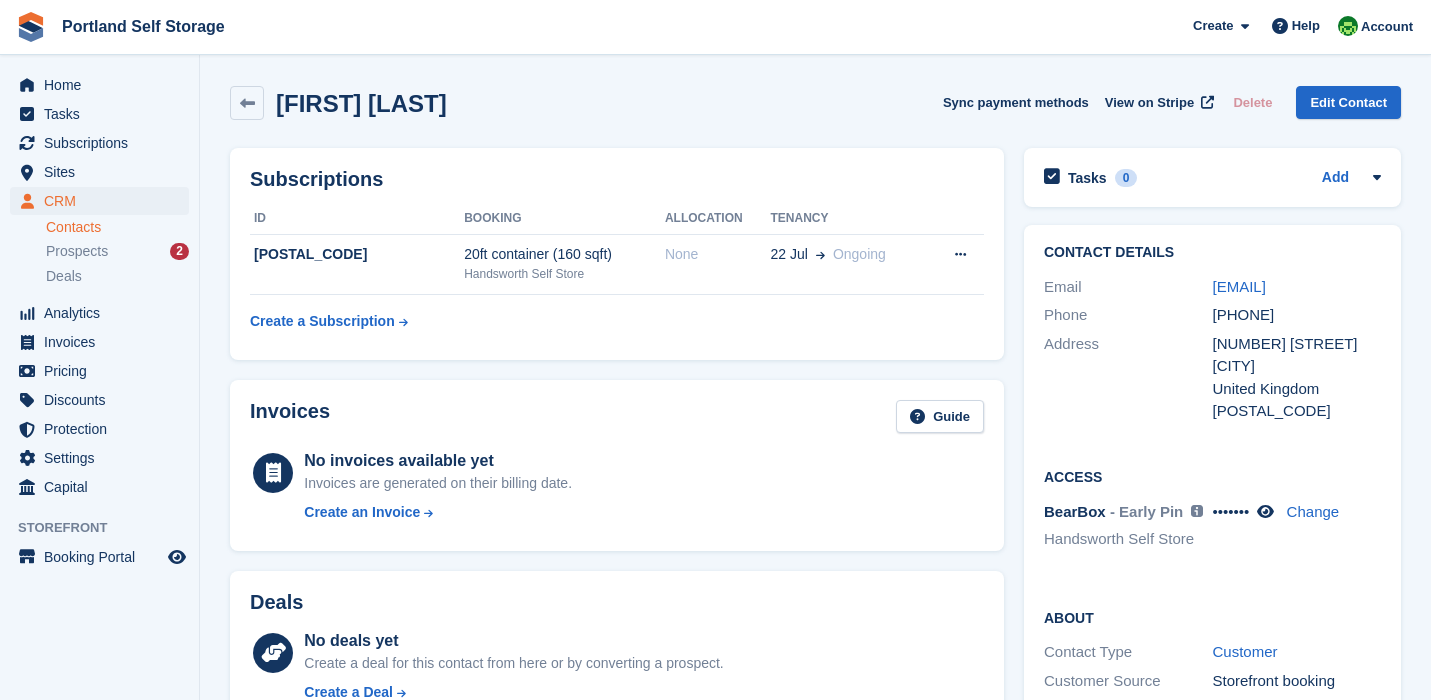 scroll, scrollTop: 0, scrollLeft: 0, axis: both 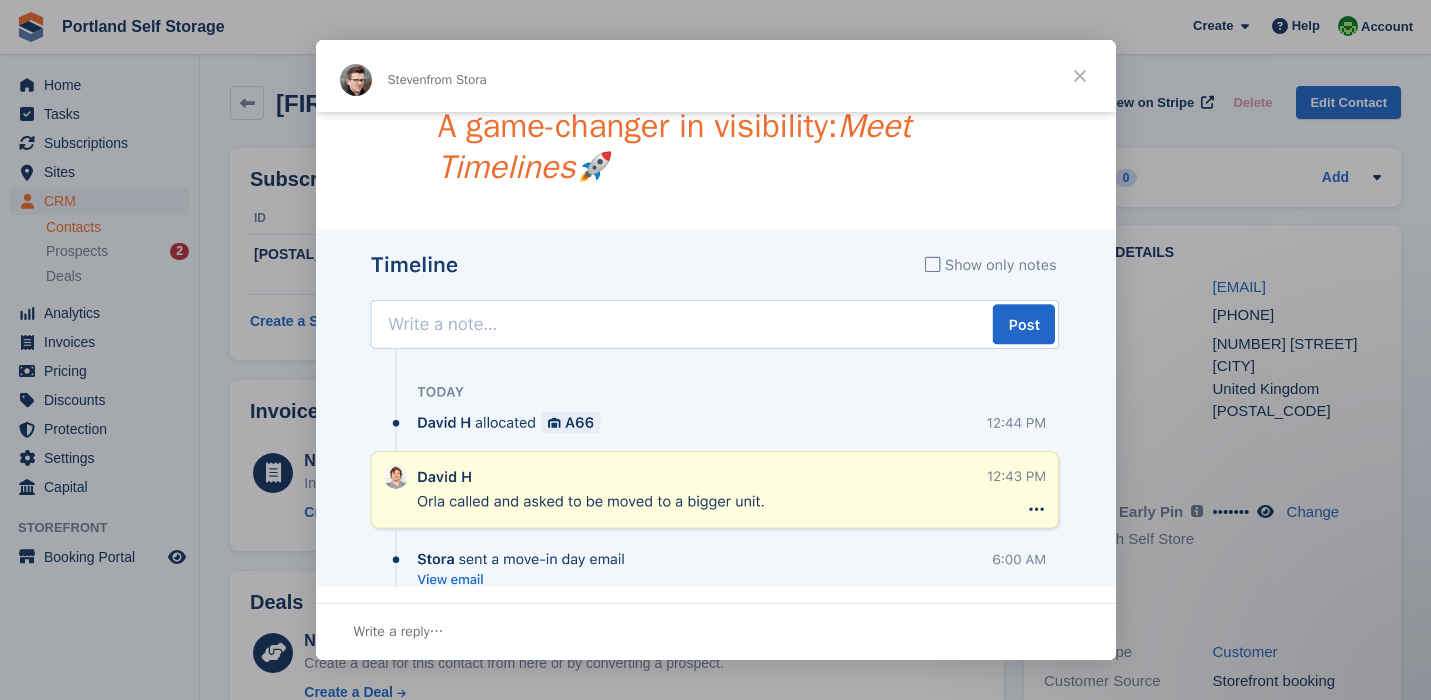 click at bounding box center (1080, 76) 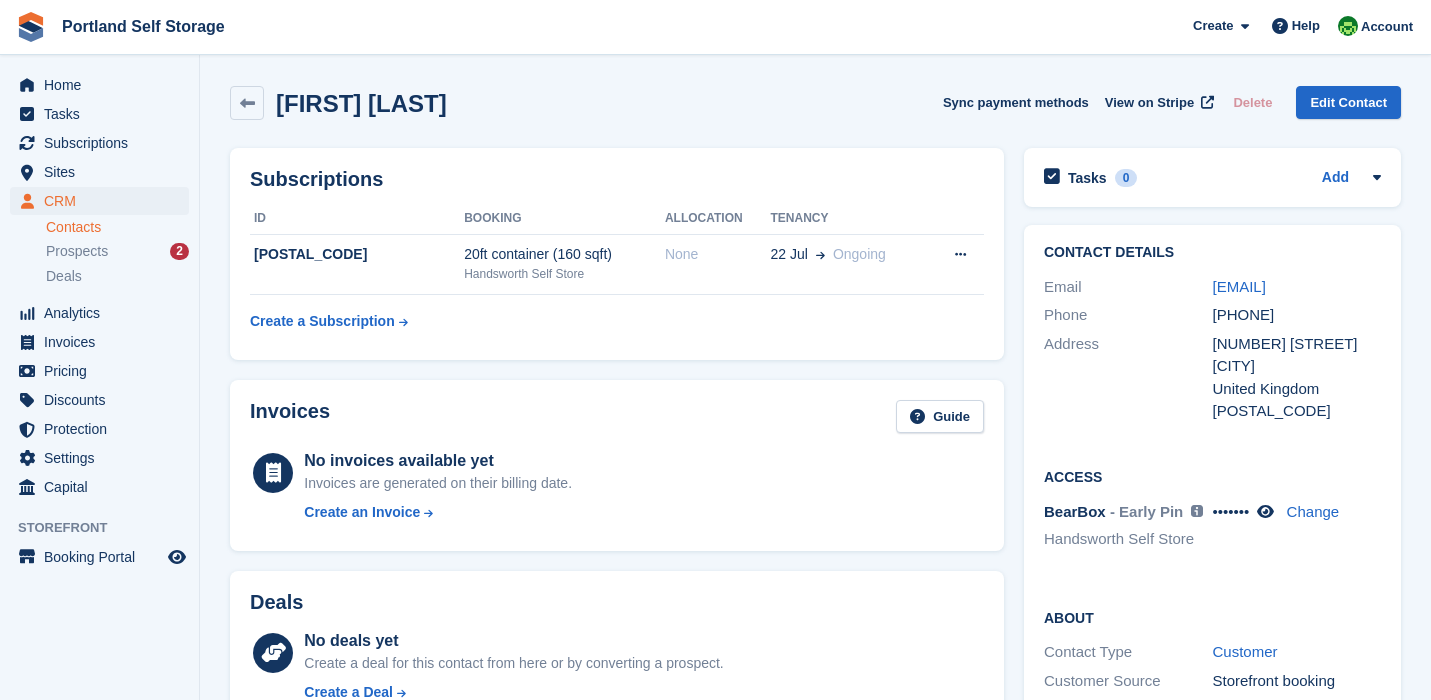click on "Contact Details
Email
christian@cjose.me.uk
Phone
+447896808794
Address
160 Park Grove
Barnsley
United Kingdom
S70 1QY
Access
BearBox
- Early Pin
Access is granted only when a unit is allocated and synced
Handsworth Self Store
•••••••
Change
About -" at bounding box center (1212, 631) 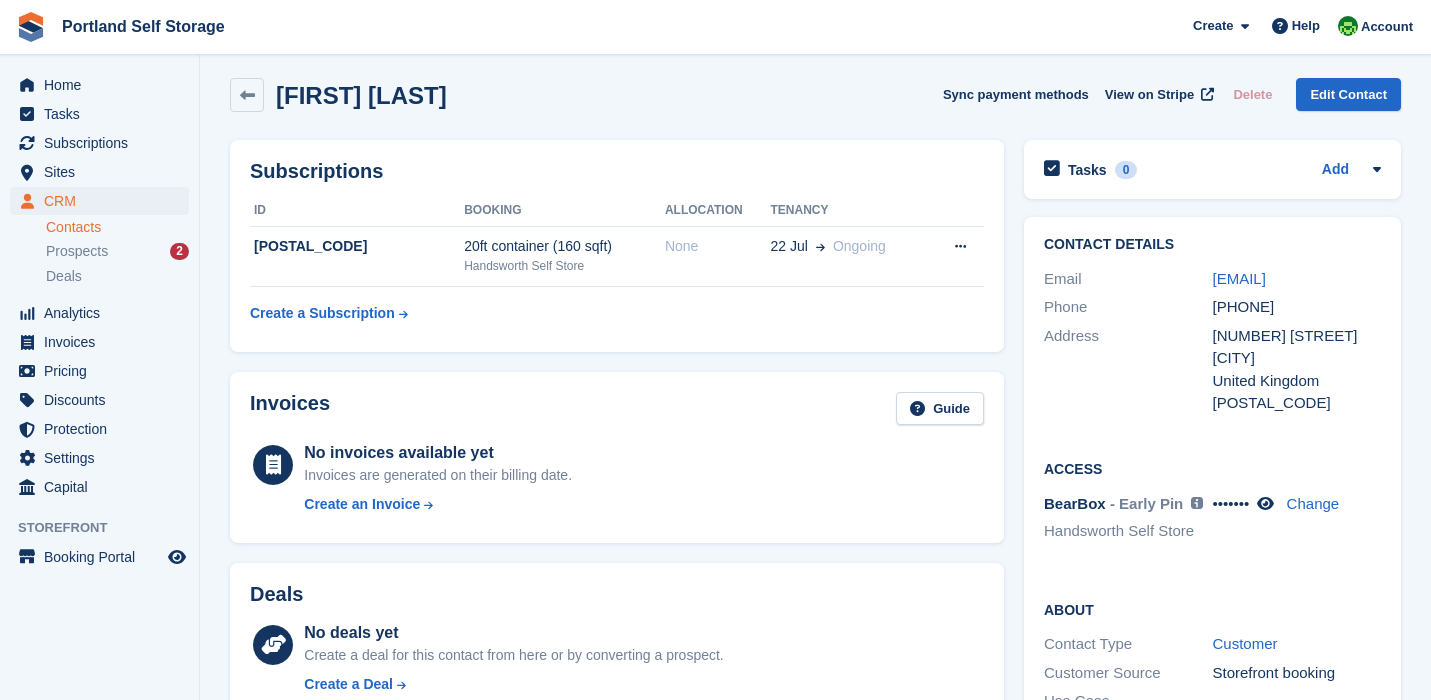 scroll, scrollTop: 19, scrollLeft: 0, axis: vertical 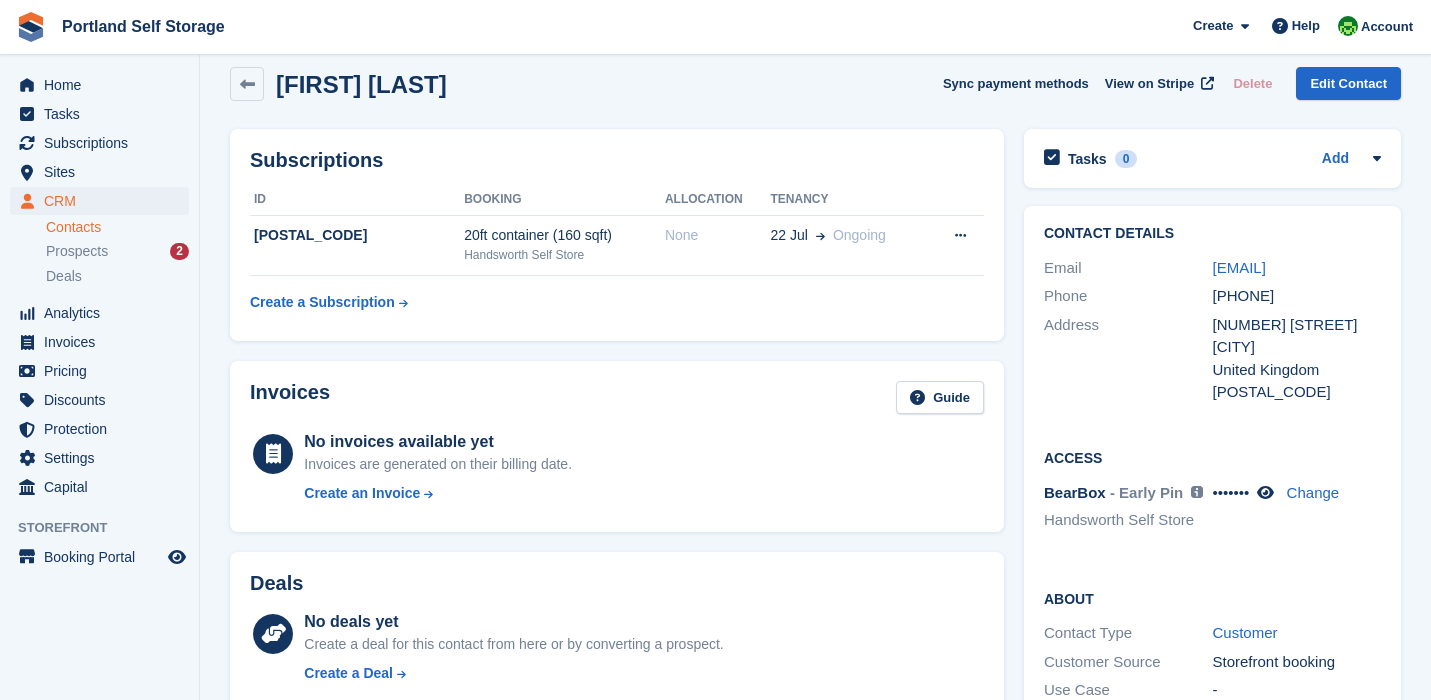click on "Contact Details
Email
christian@cjose.me.uk
Phone
+447896808794
Address
160 Park Grove
Barnsley
United Kingdom
S70 1QY
Access
BearBox
- Early Pin
Access is granted only when a unit is allocated and synced
Handsworth Self Store
•••••••
Change
About -" at bounding box center [1212, 612] 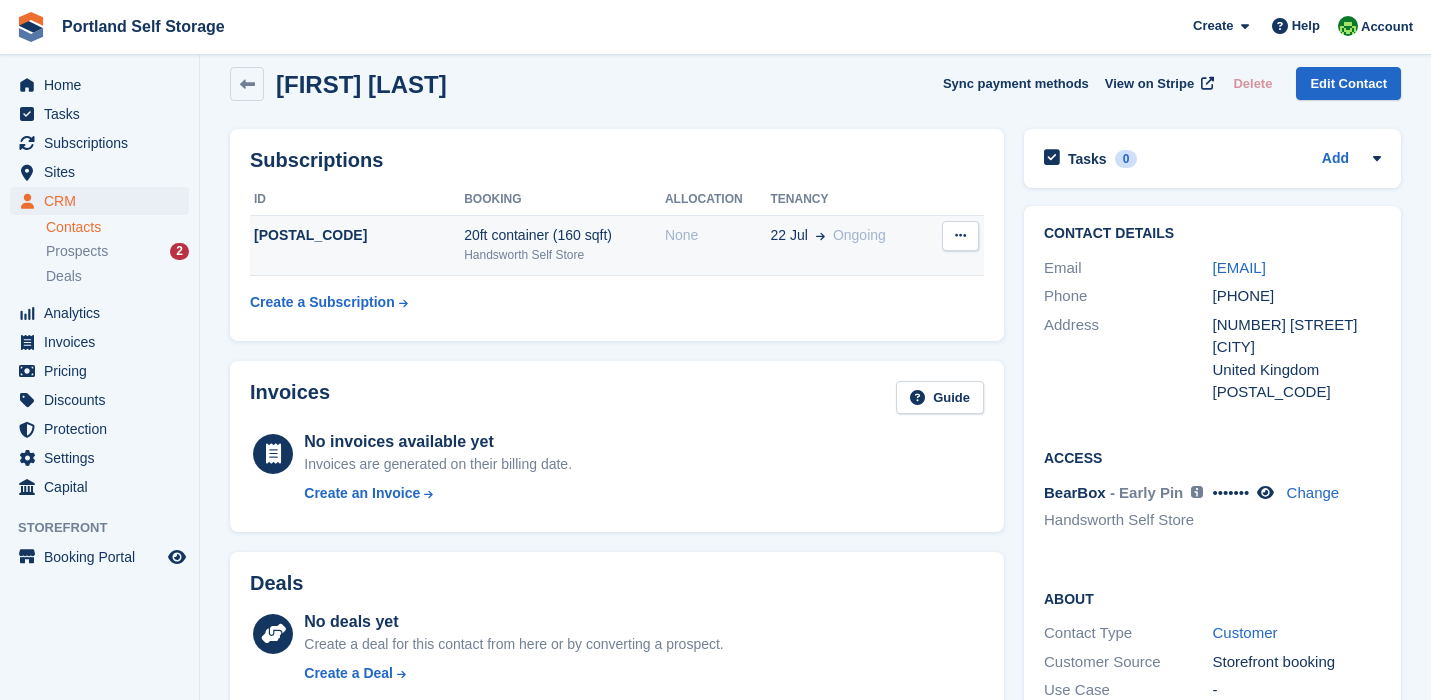 click at bounding box center [960, 235] 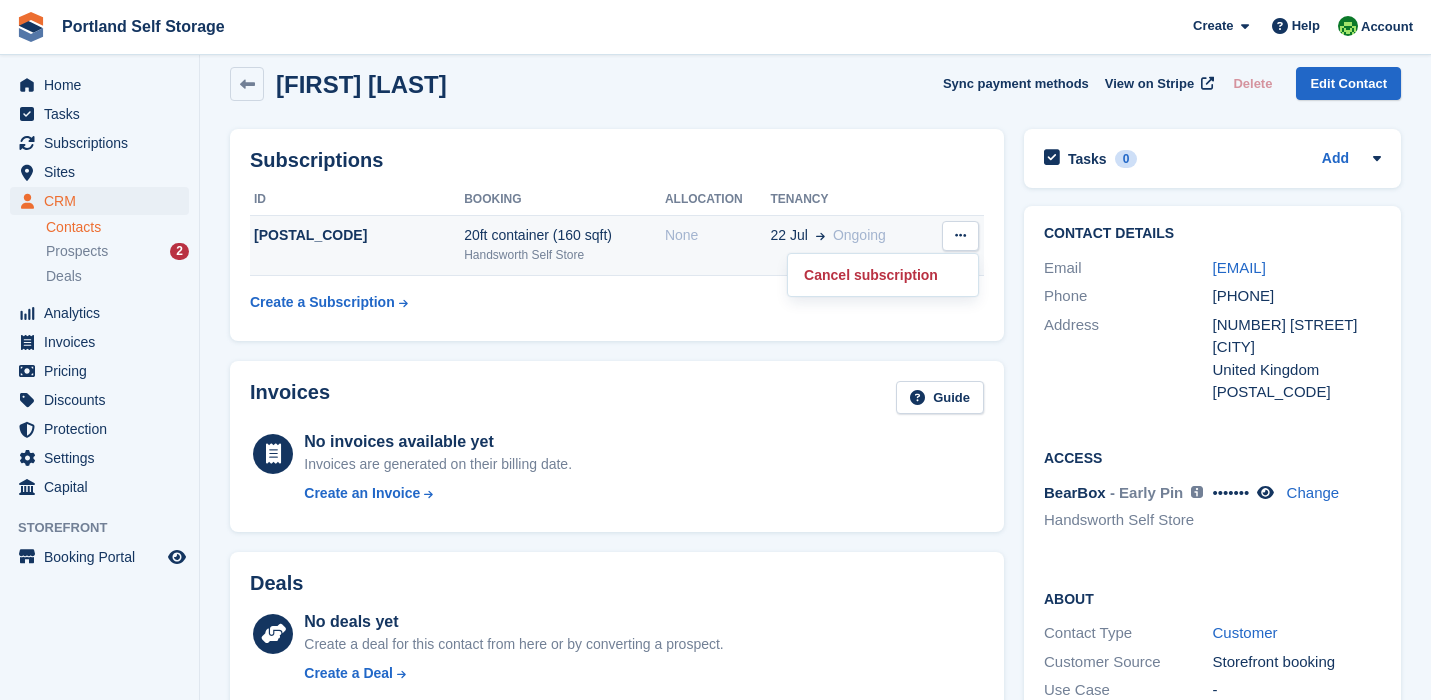 click at bounding box center (960, 235) 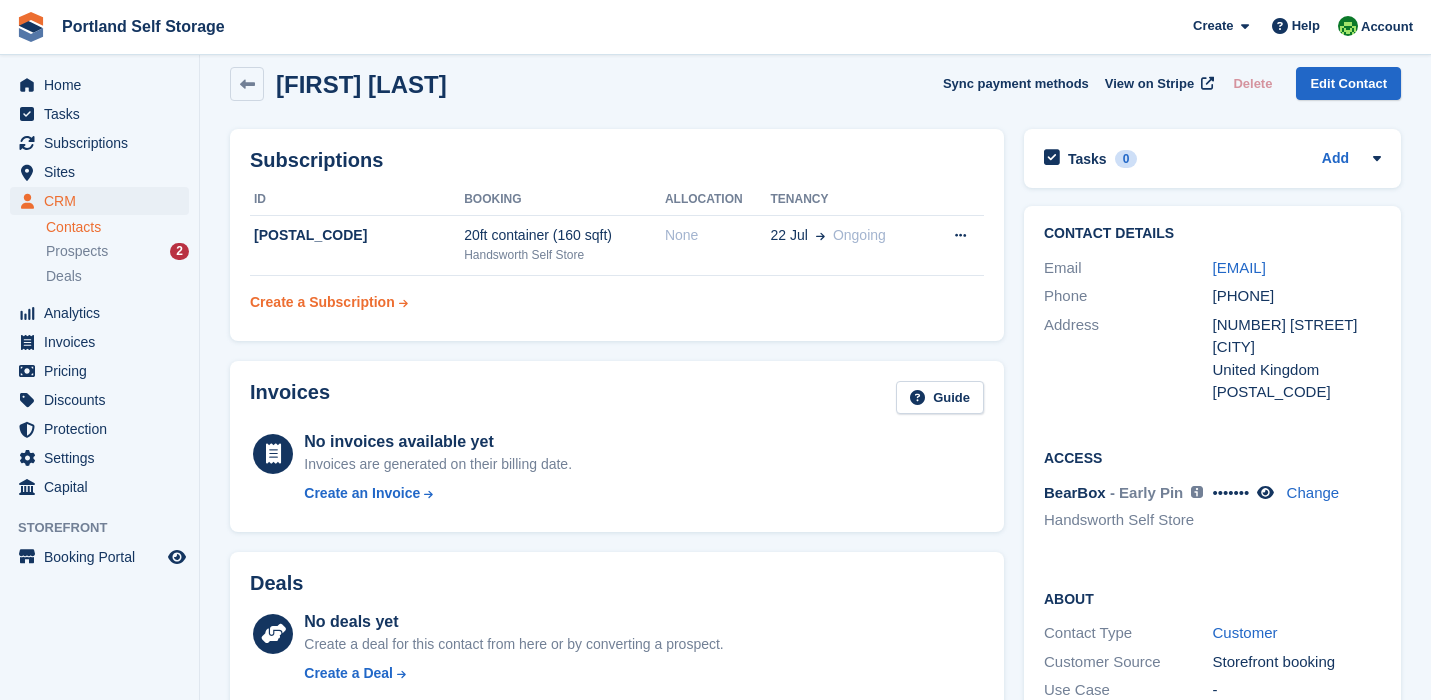 click on "Create a Subscription" at bounding box center [322, 302] 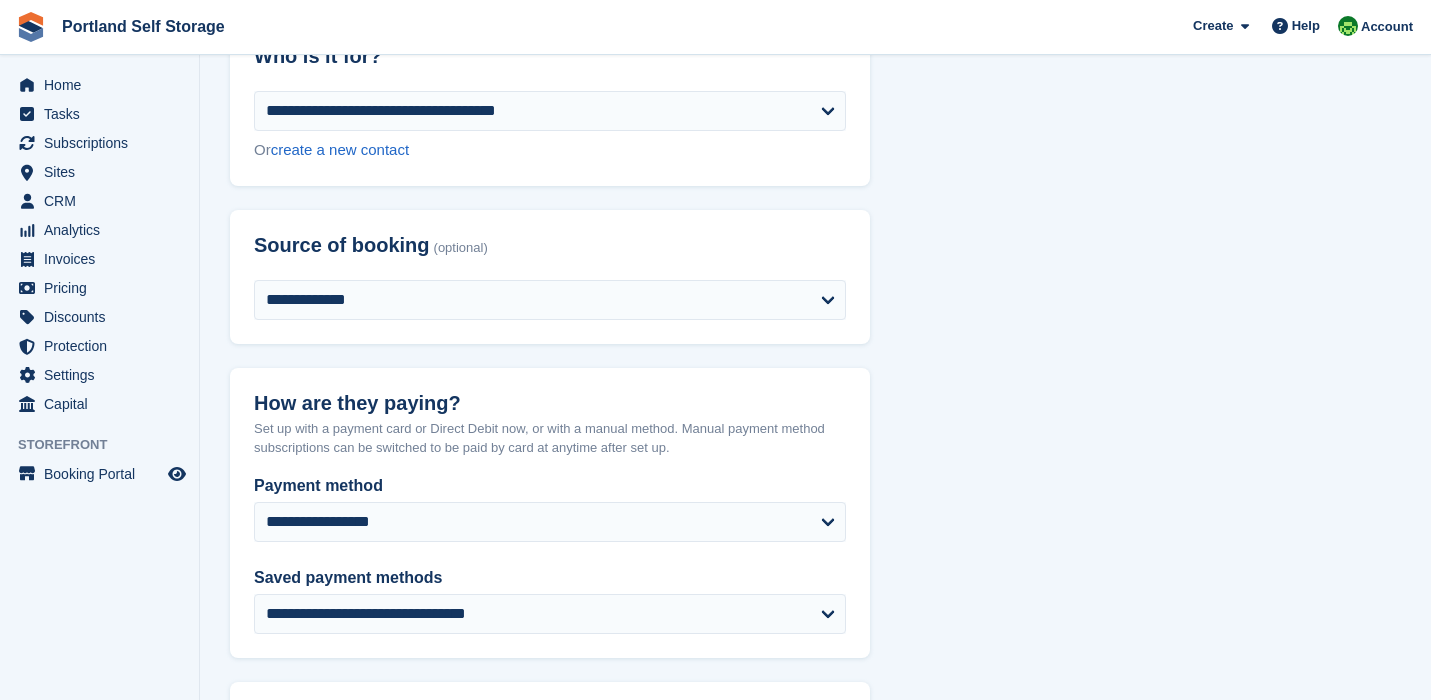 scroll, scrollTop: 148, scrollLeft: 0, axis: vertical 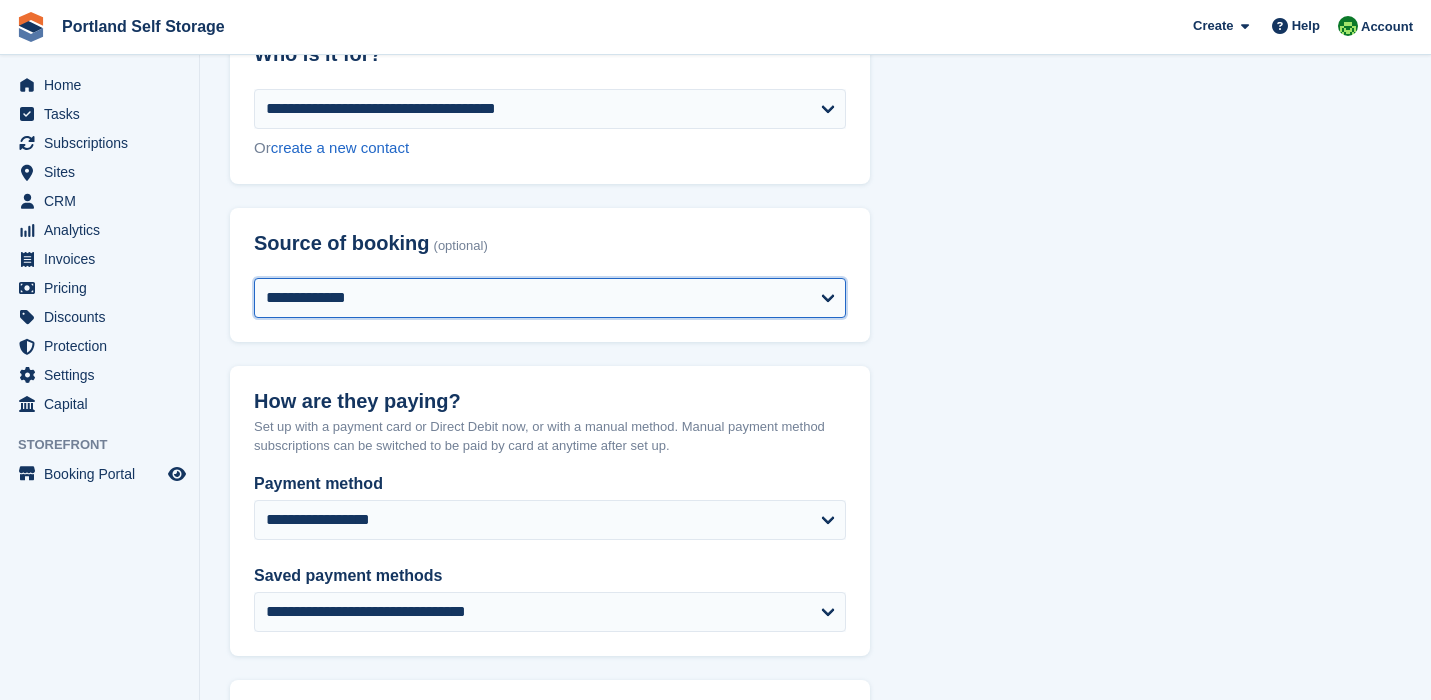 select on "*****" 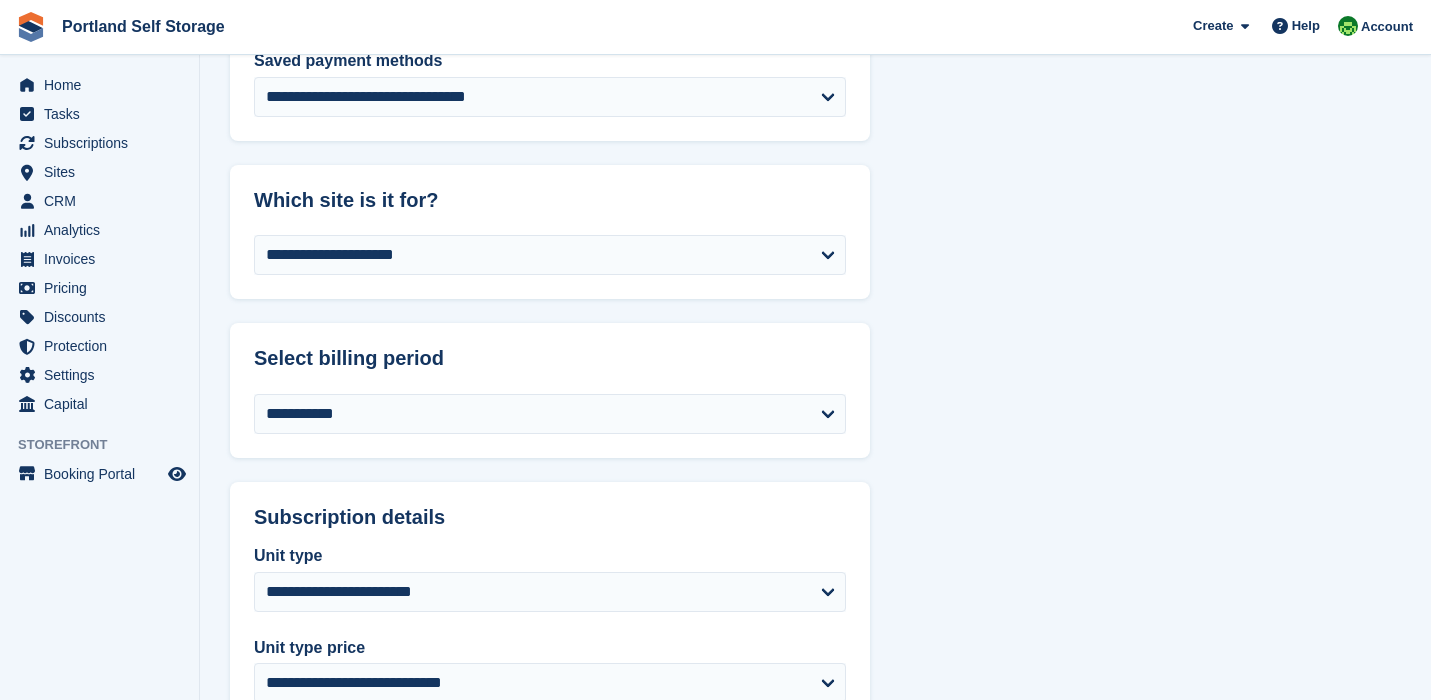 scroll, scrollTop: 711, scrollLeft: 0, axis: vertical 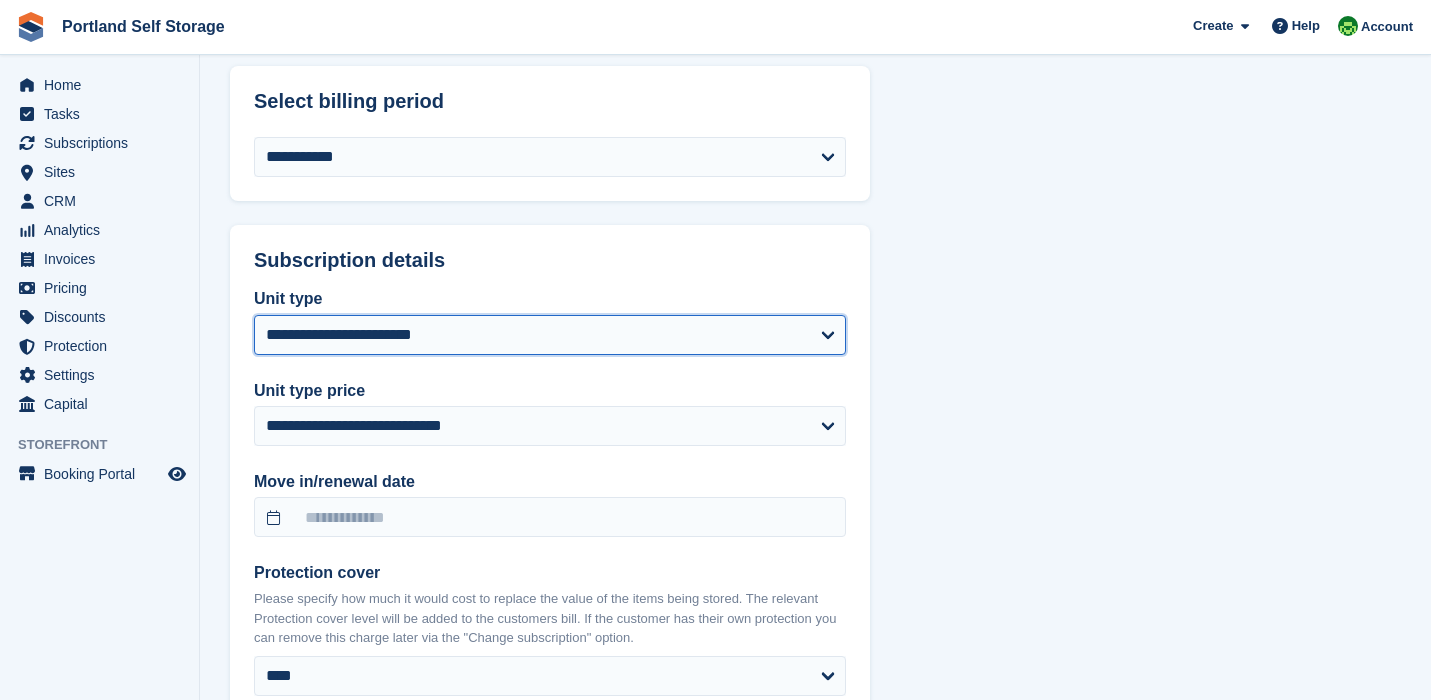 select on "****" 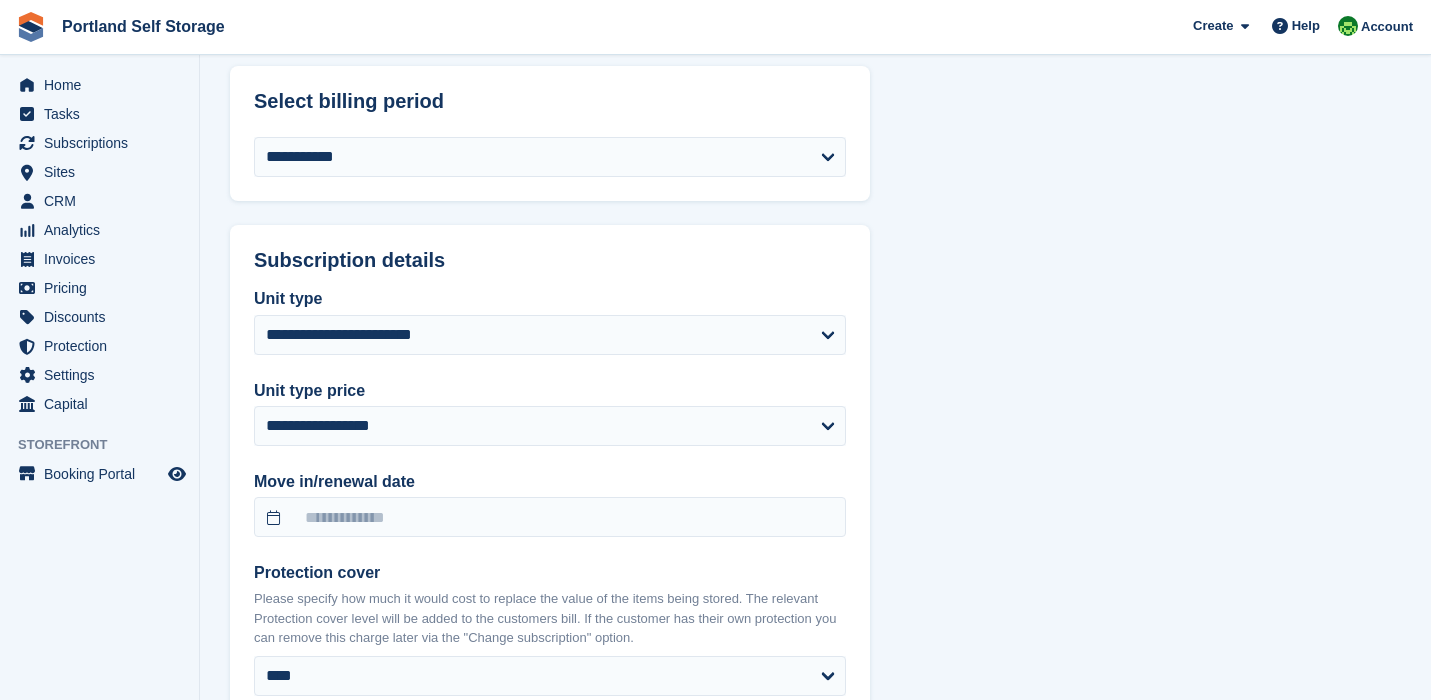click on "**********" at bounding box center [815, 475] 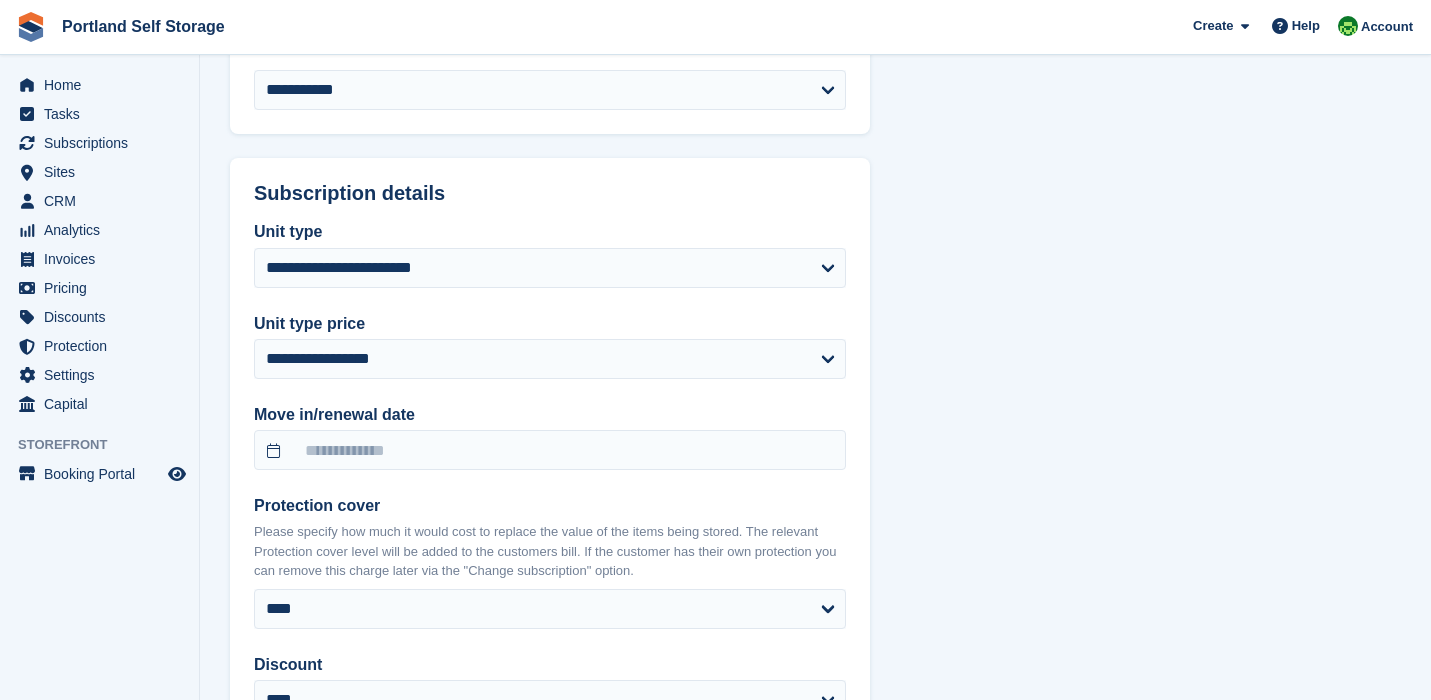scroll, scrollTop: 987, scrollLeft: 0, axis: vertical 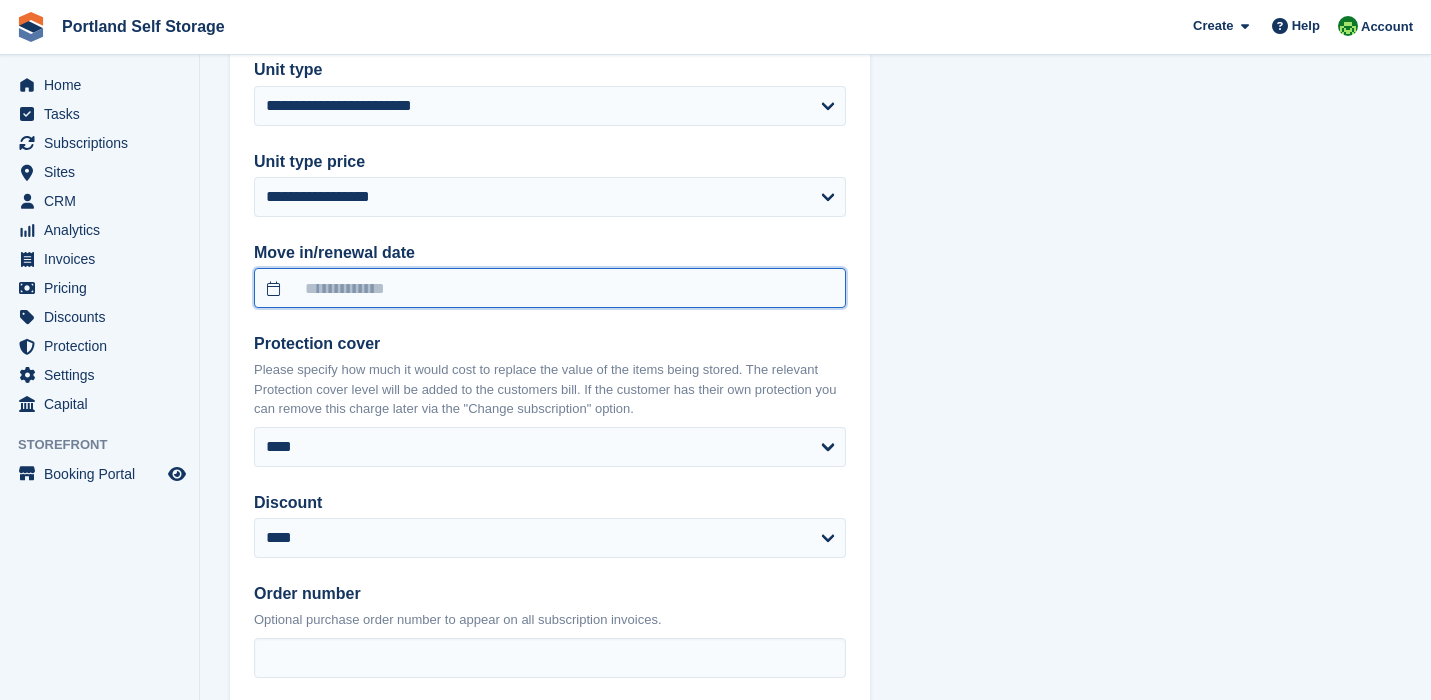 click at bounding box center (550, 288) 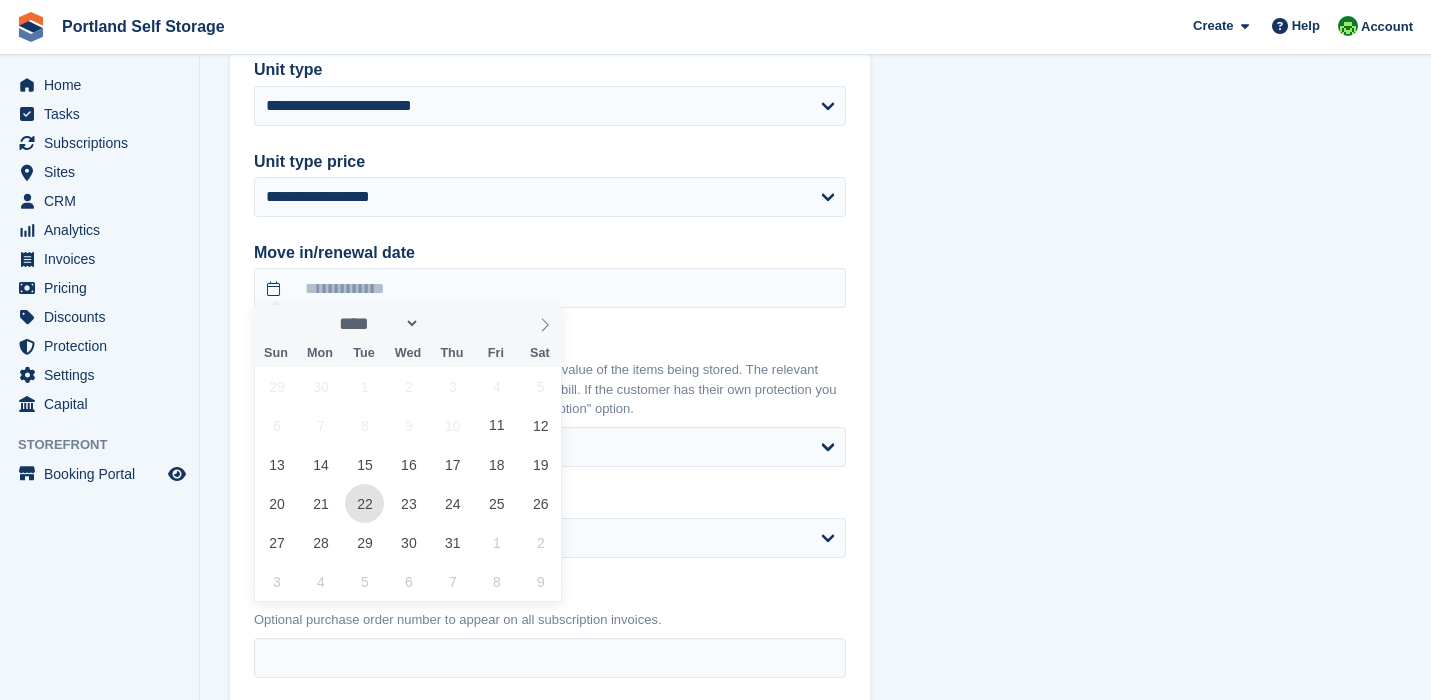 click on "22" at bounding box center (364, 503) 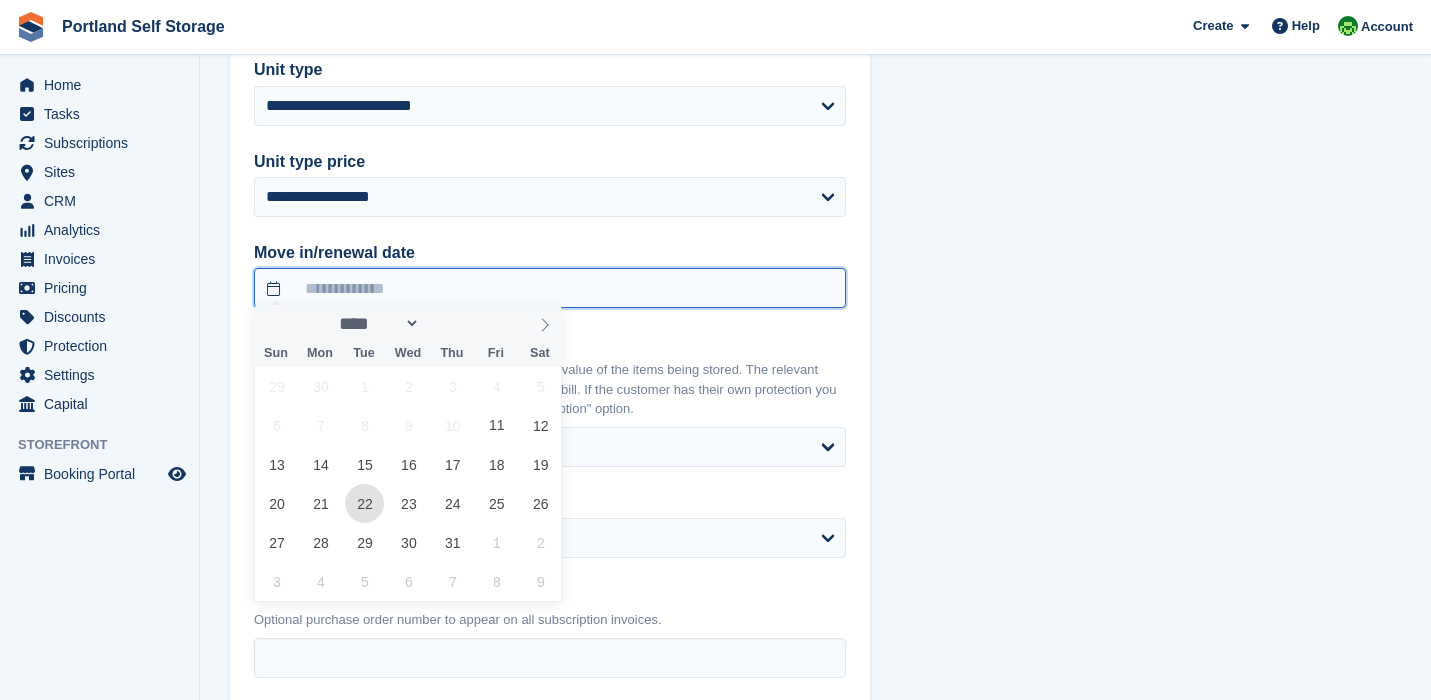 type on "**********" 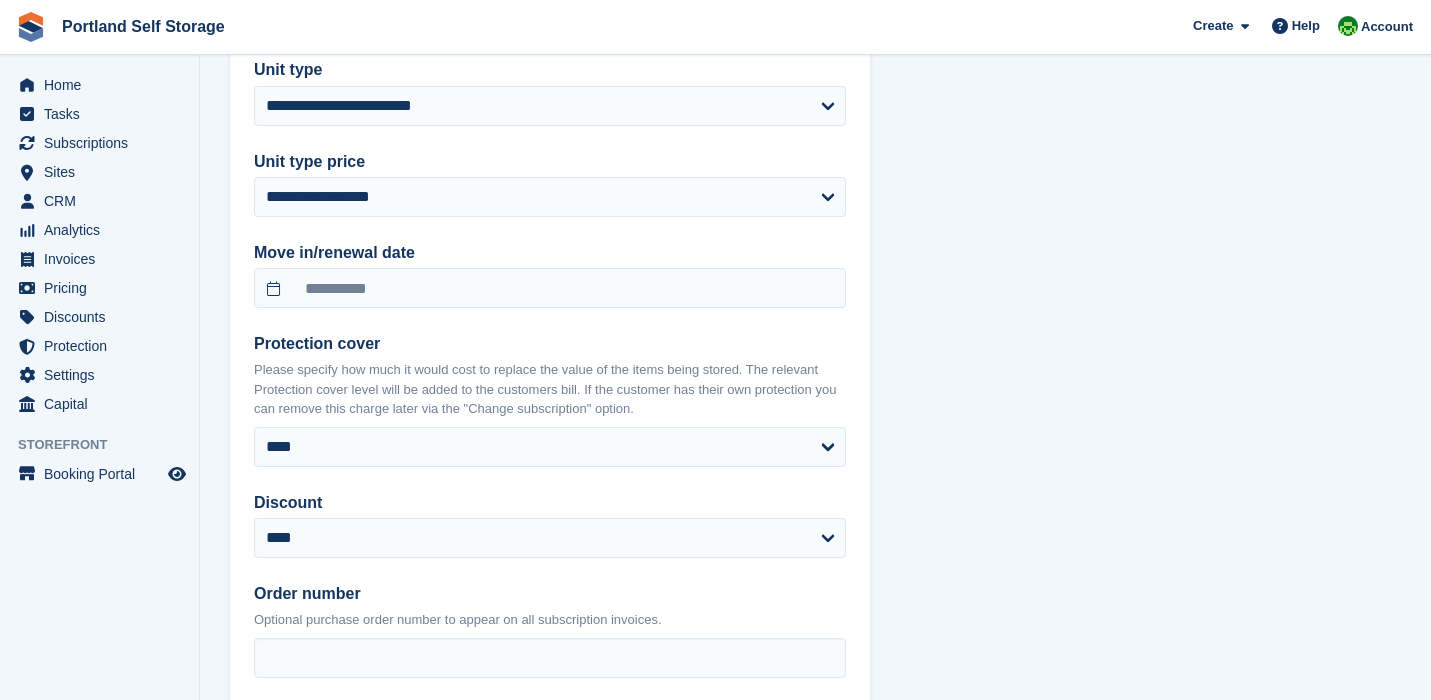 click on "**********" at bounding box center [815, 246] 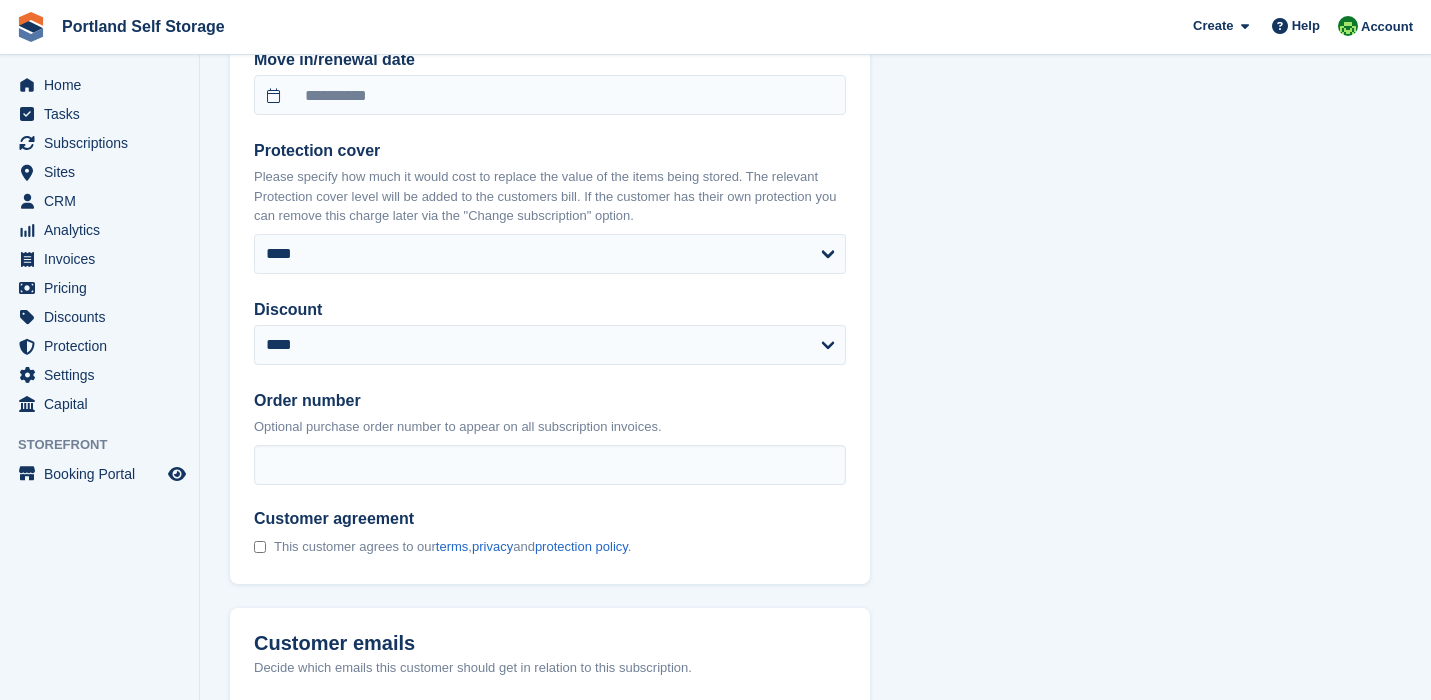 scroll, scrollTop: 1346, scrollLeft: 0, axis: vertical 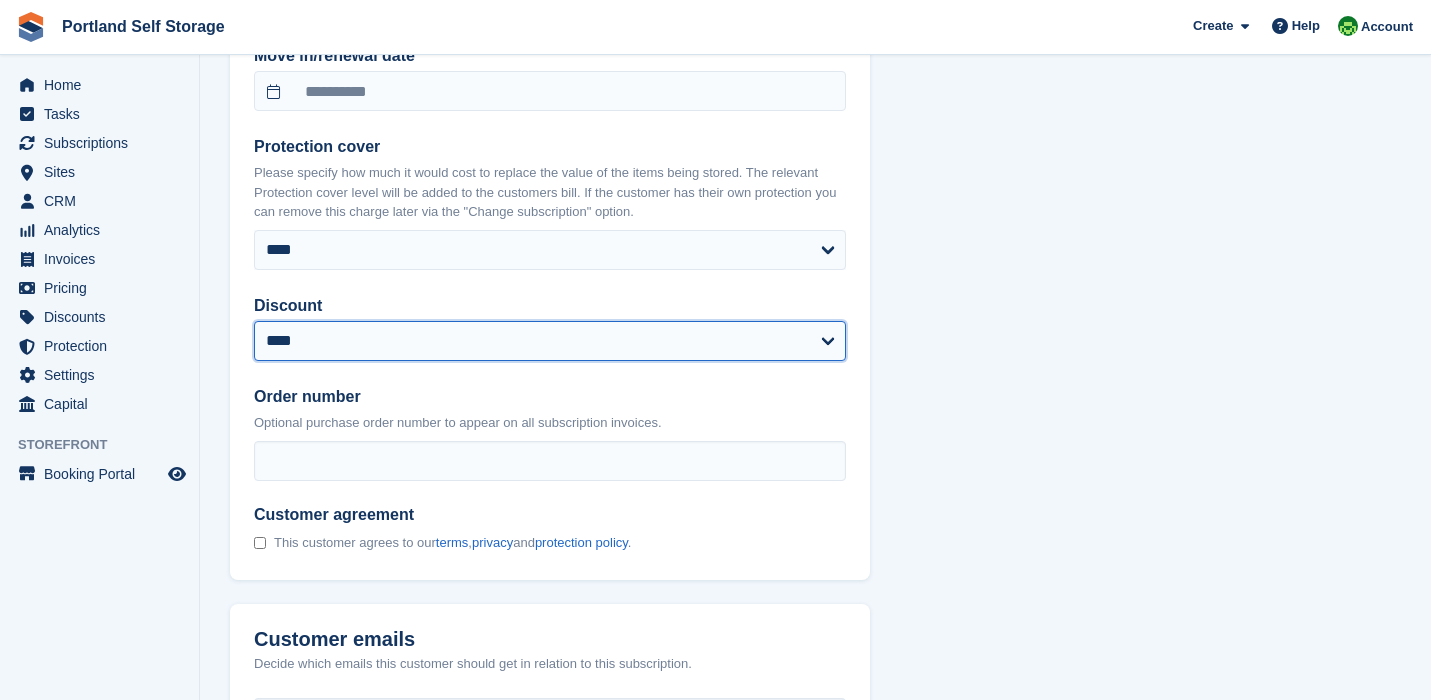 select on "****" 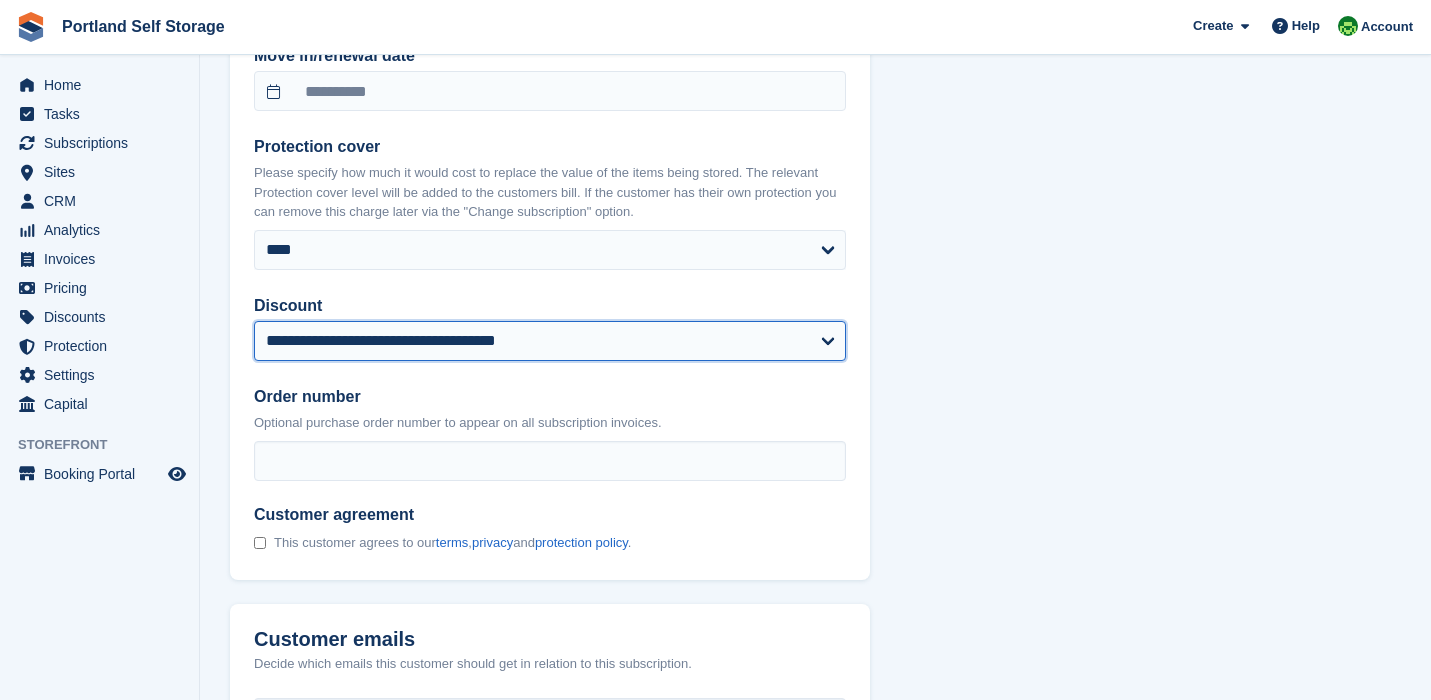select on "******" 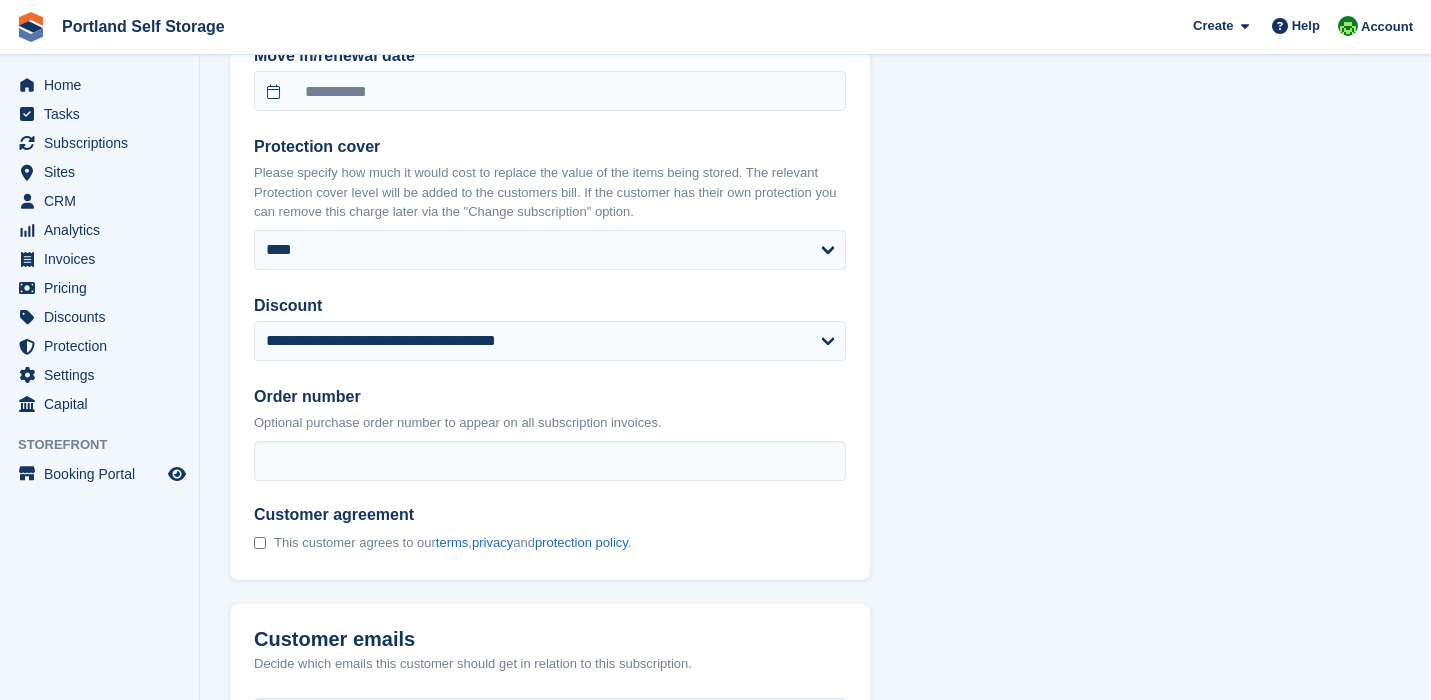 click on "**********" at bounding box center (815, 49) 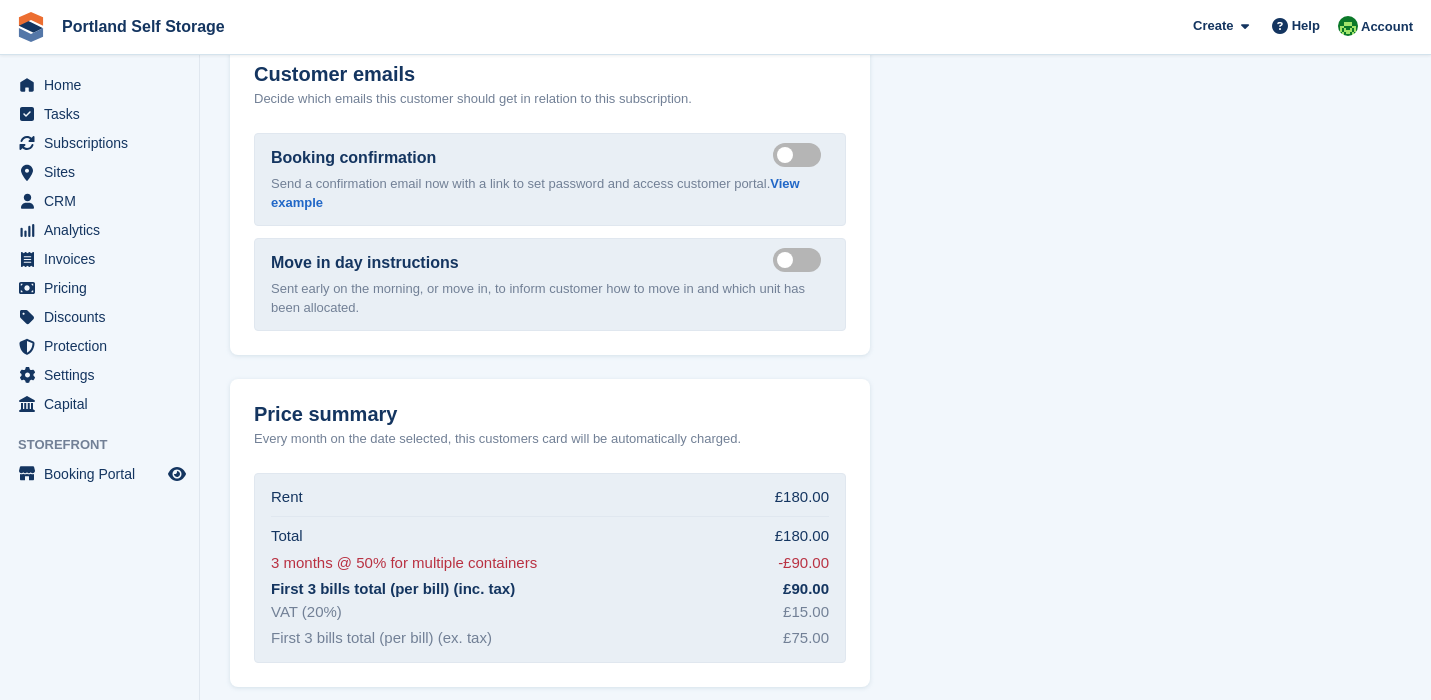 scroll, scrollTop: 1911, scrollLeft: 0, axis: vertical 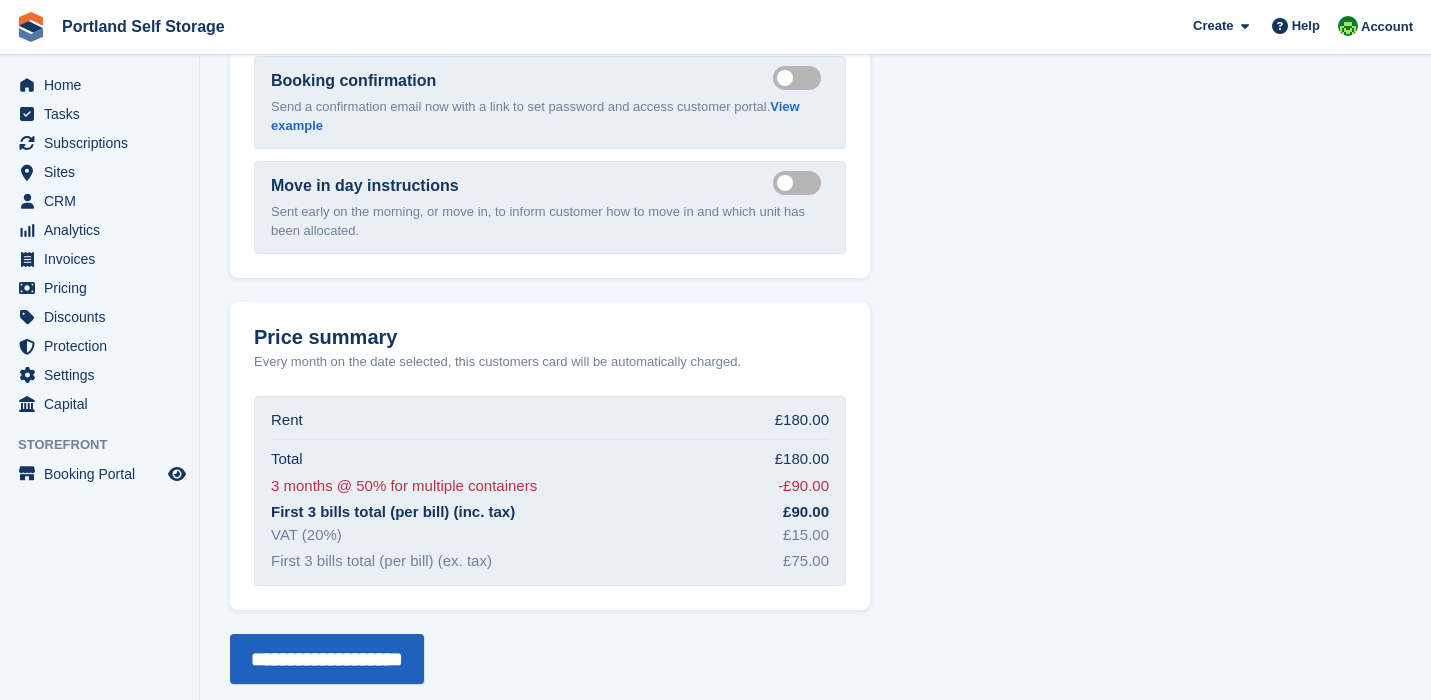 click on "**********" at bounding box center [327, 659] 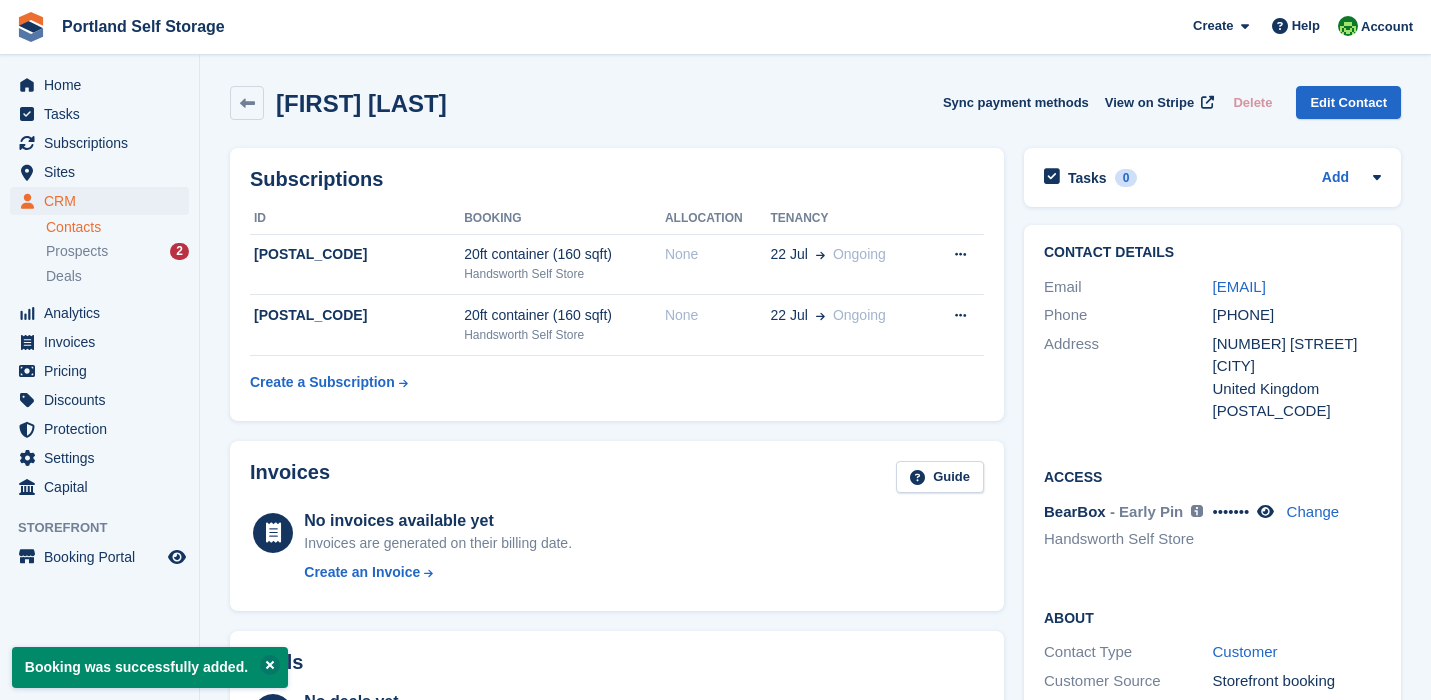 scroll, scrollTop: 0, scrollLeft: 0, axis: both 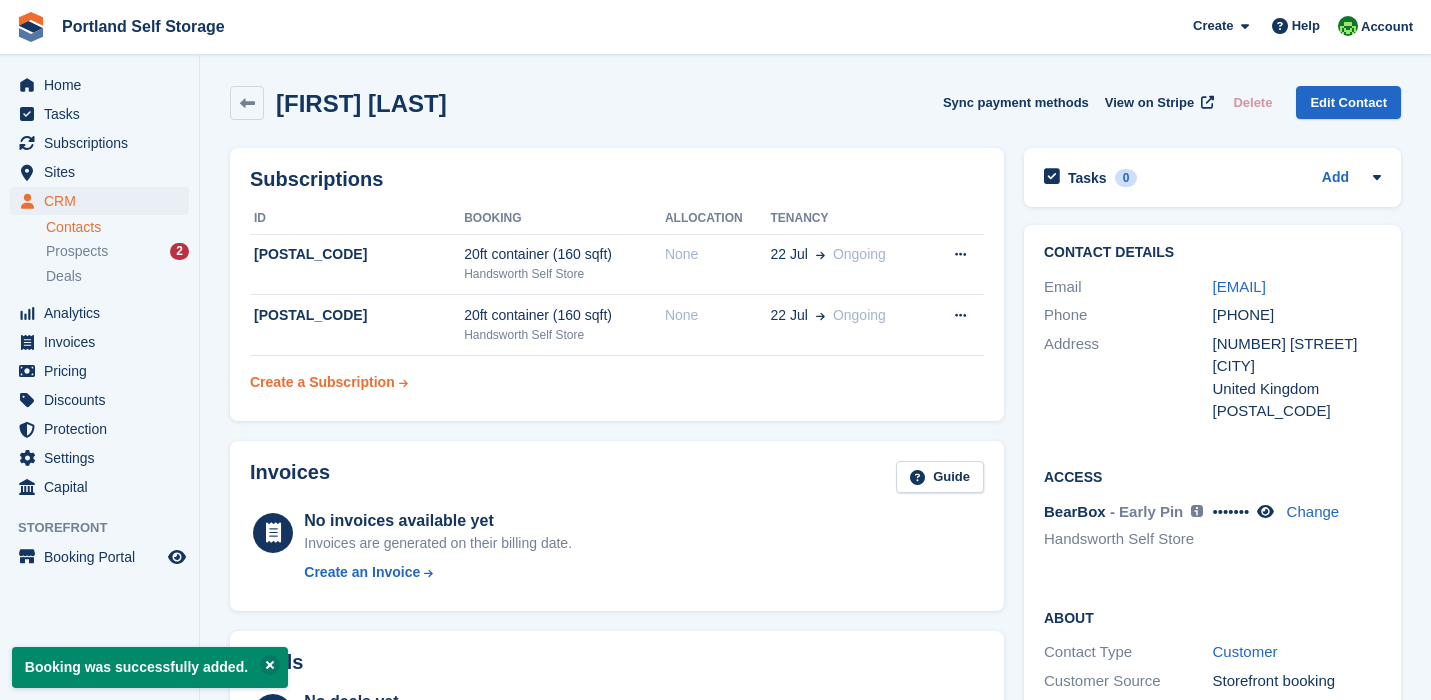 click on "Create a Subscription" at bounding box center (322, 382) 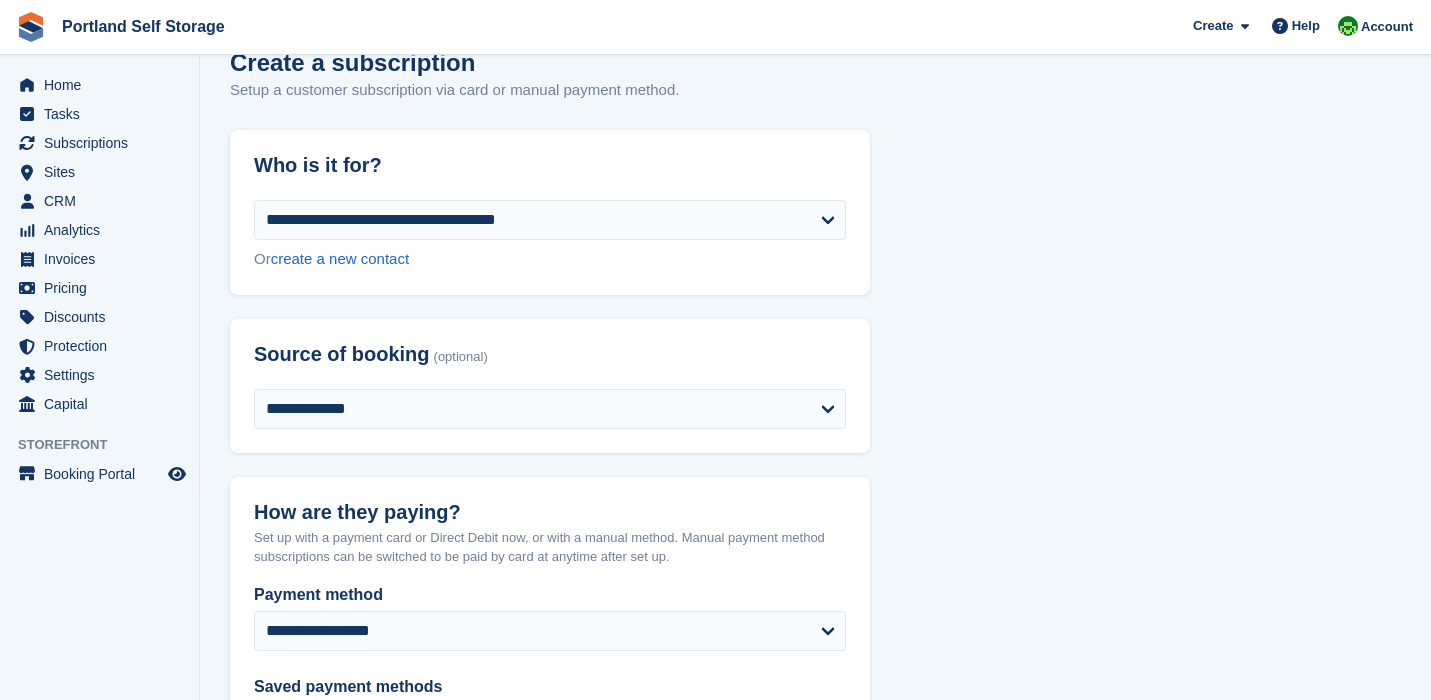 scroll, scrollTop: 82, scrollLeft: 0, axis: vertical 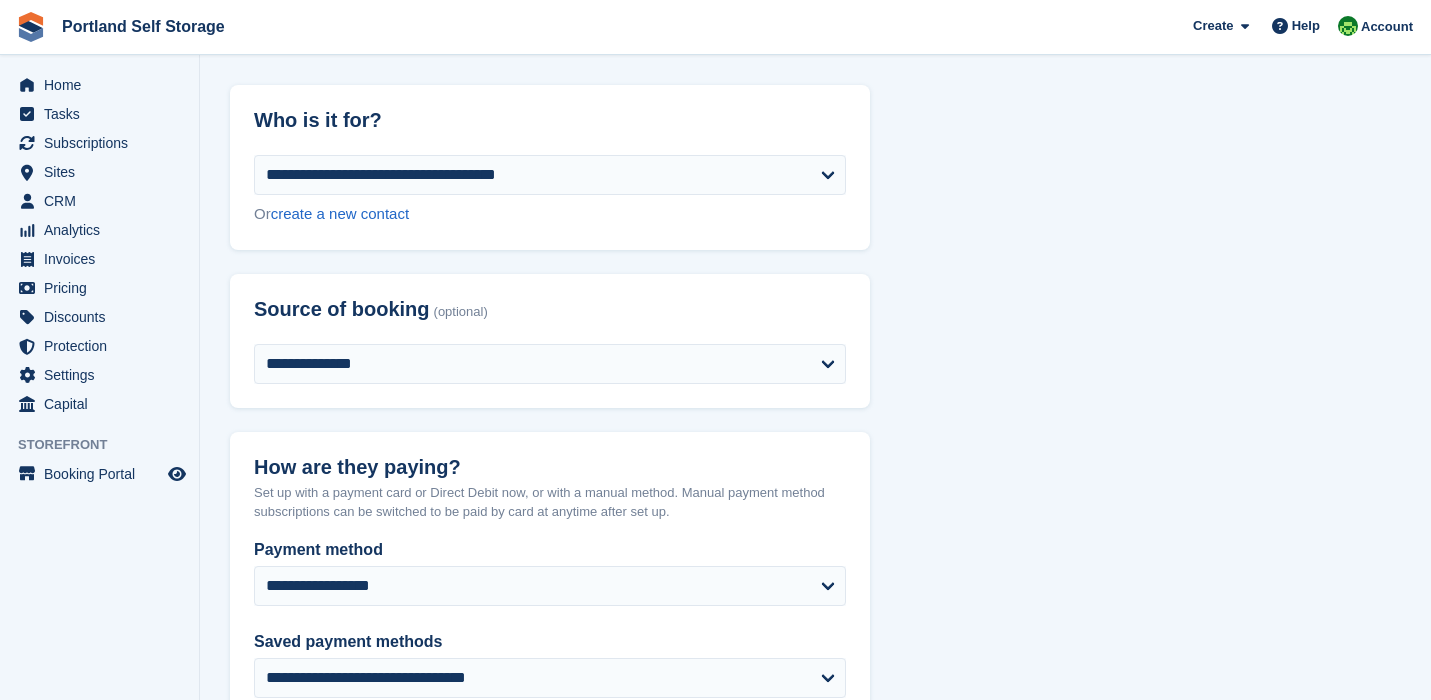 click on "**********" at bounding box center (815, 1313) 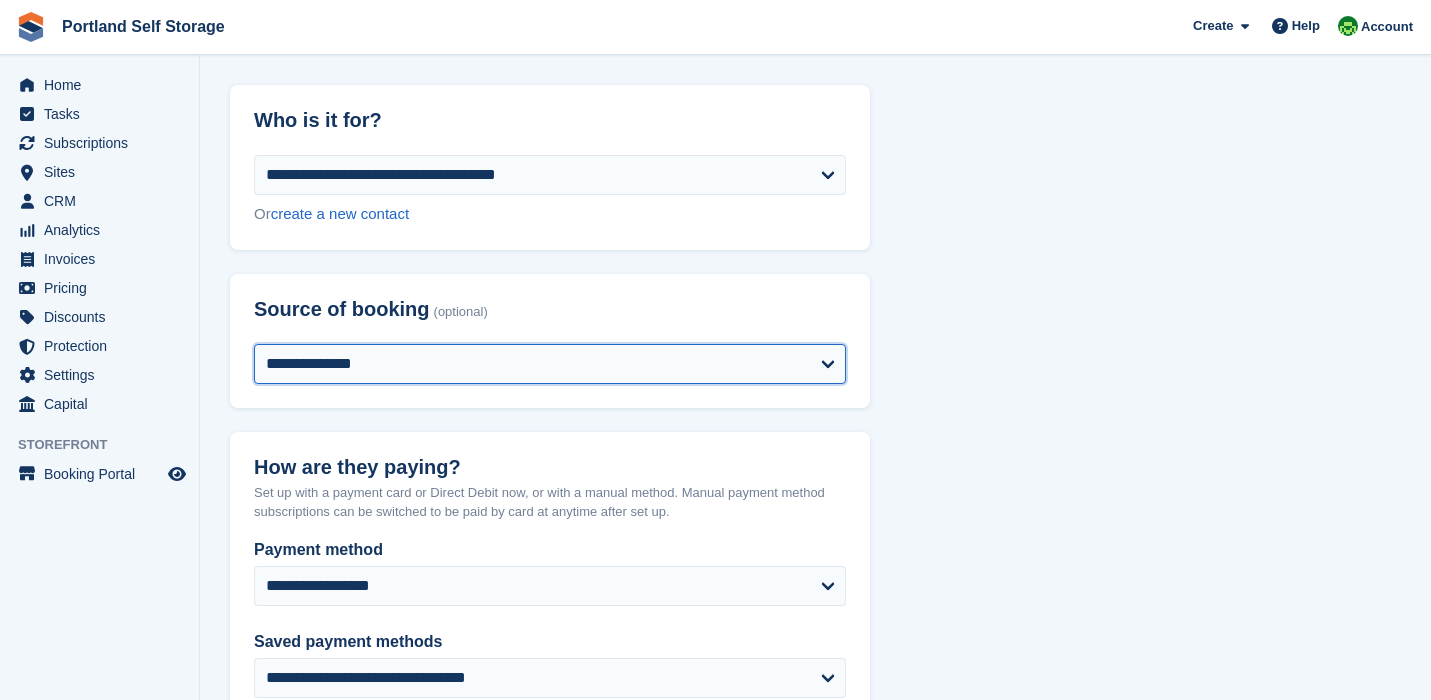 select on "*****" 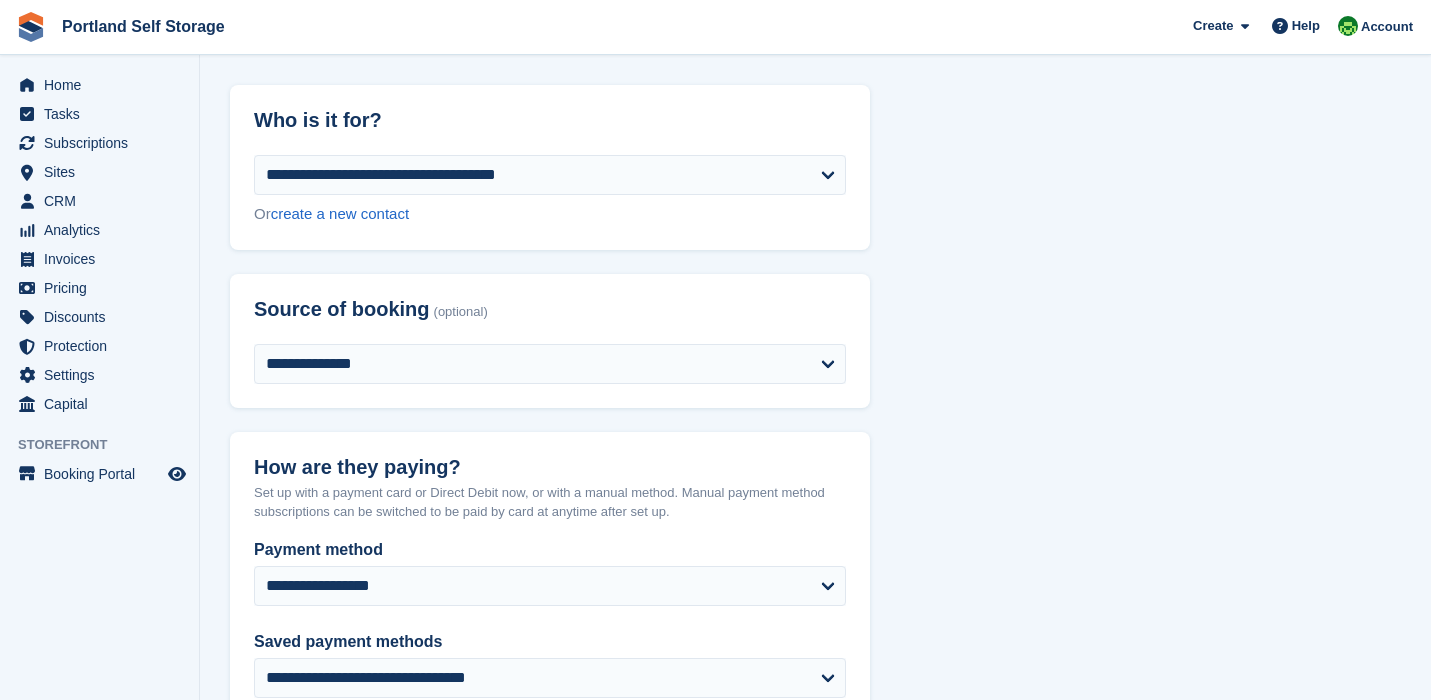 click on "**********" at bounding box center (815, 1313) 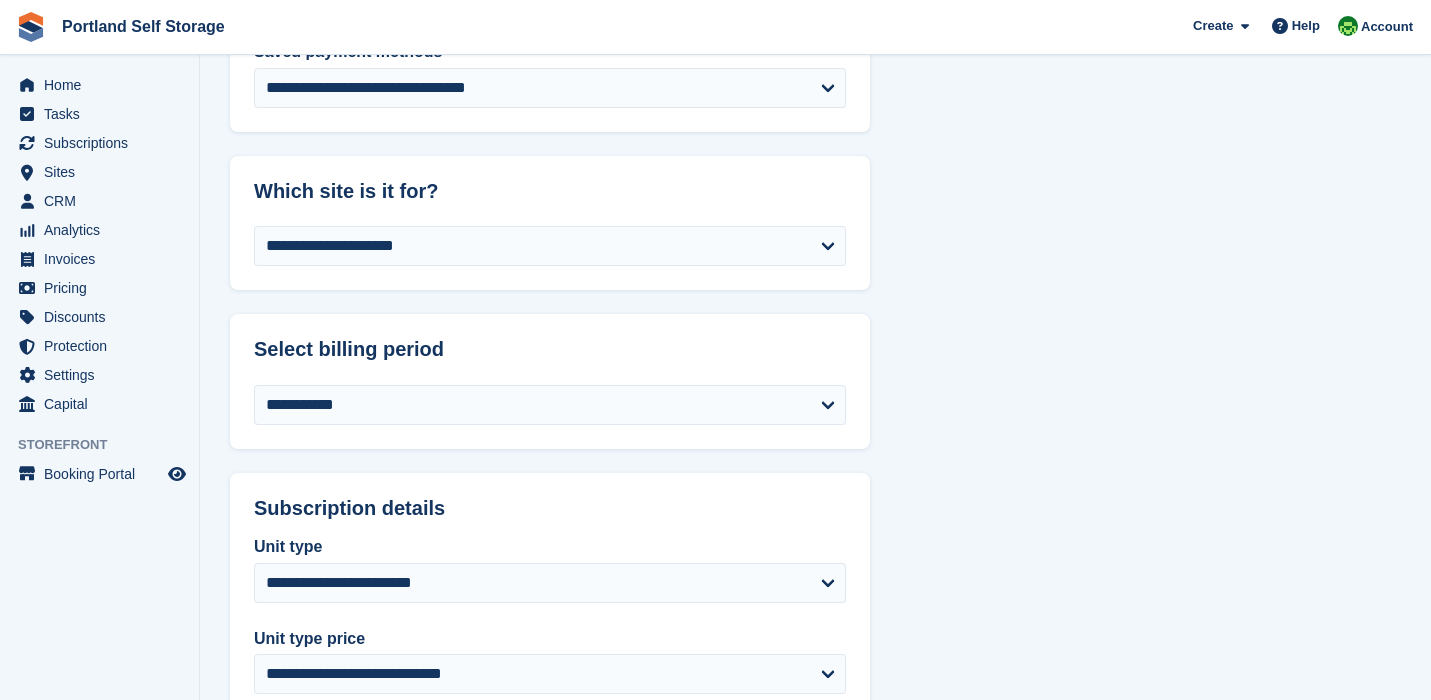 scroll, scrollTop: 743, scrollLeft: 0, axis: vertical 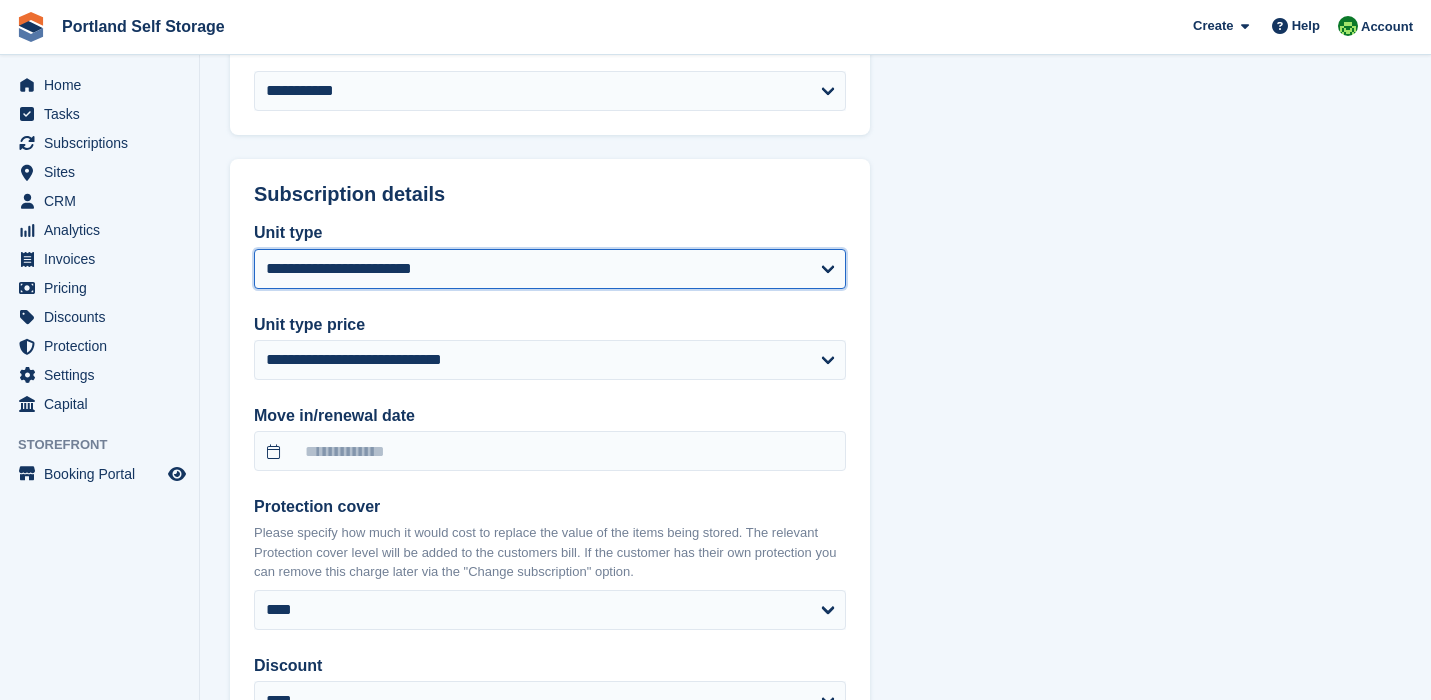 select on "****" 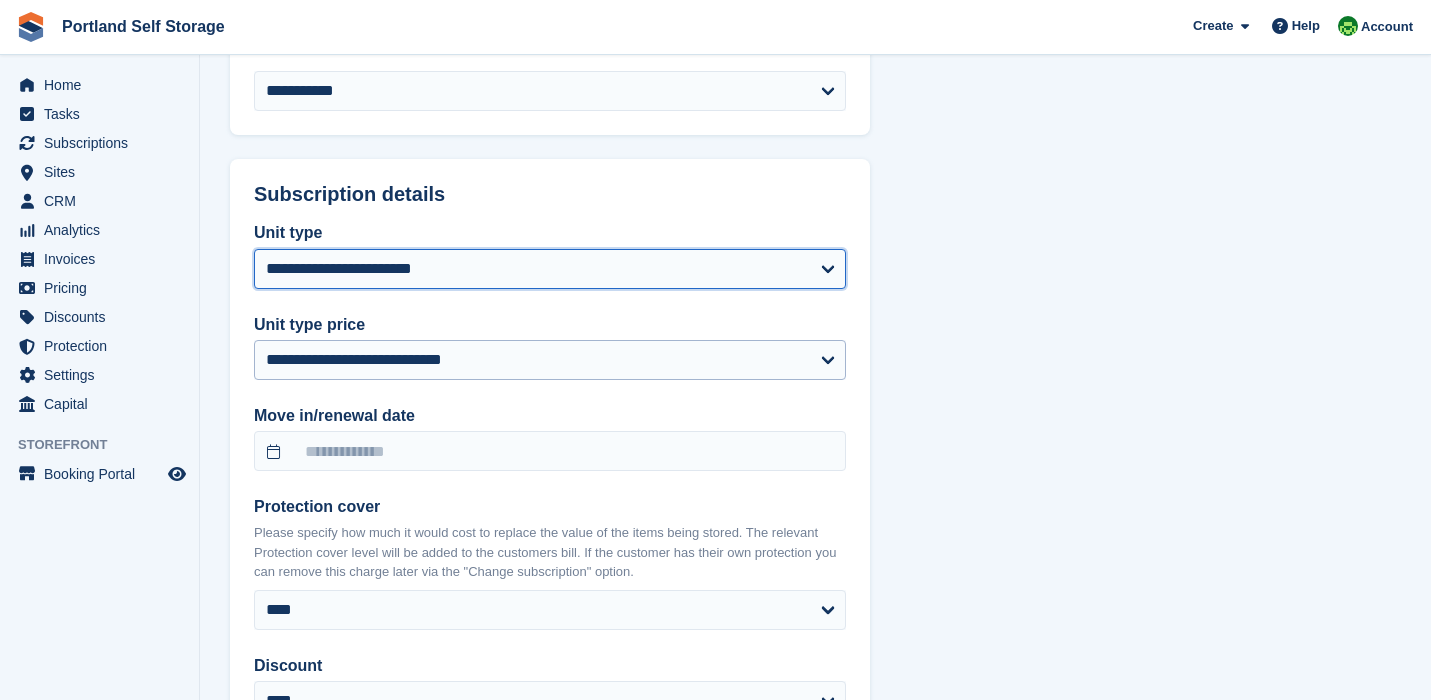 select on "******" 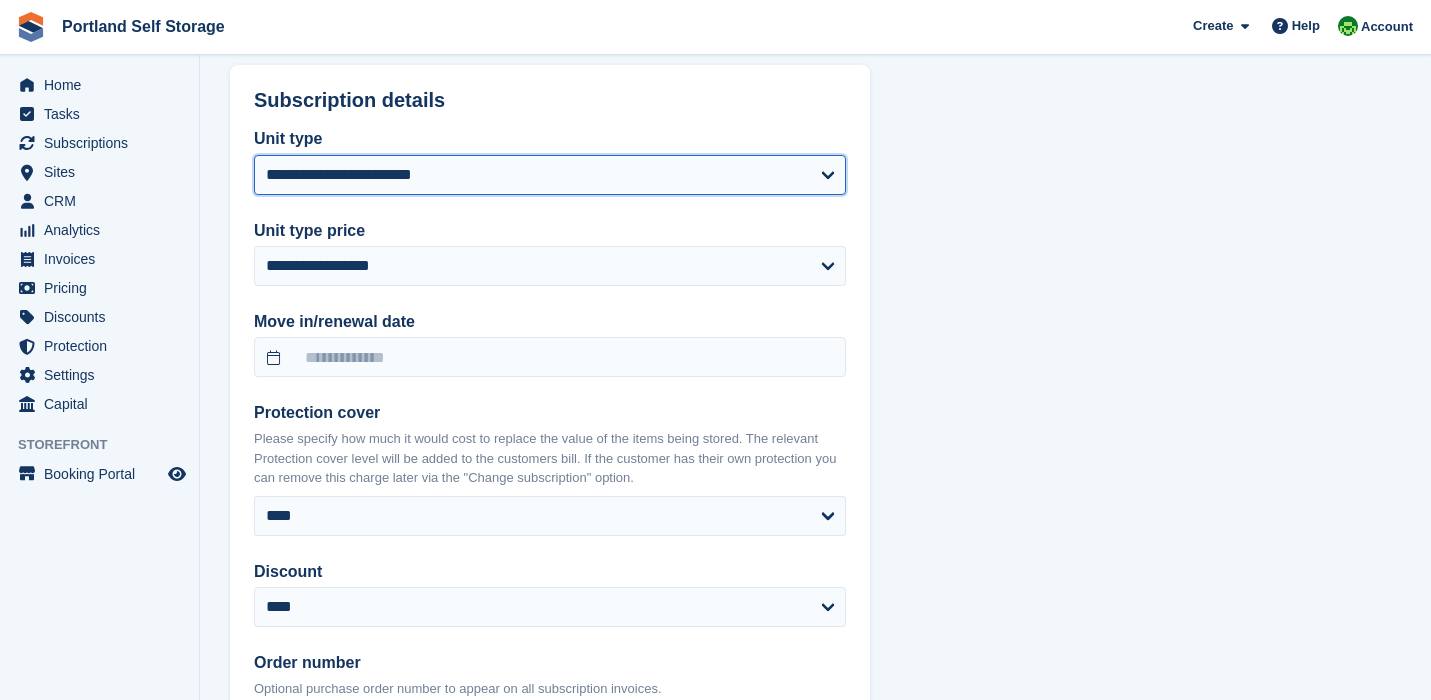 scroll, scrollTop: 1099, scrollLeft: 0, axis: vertical 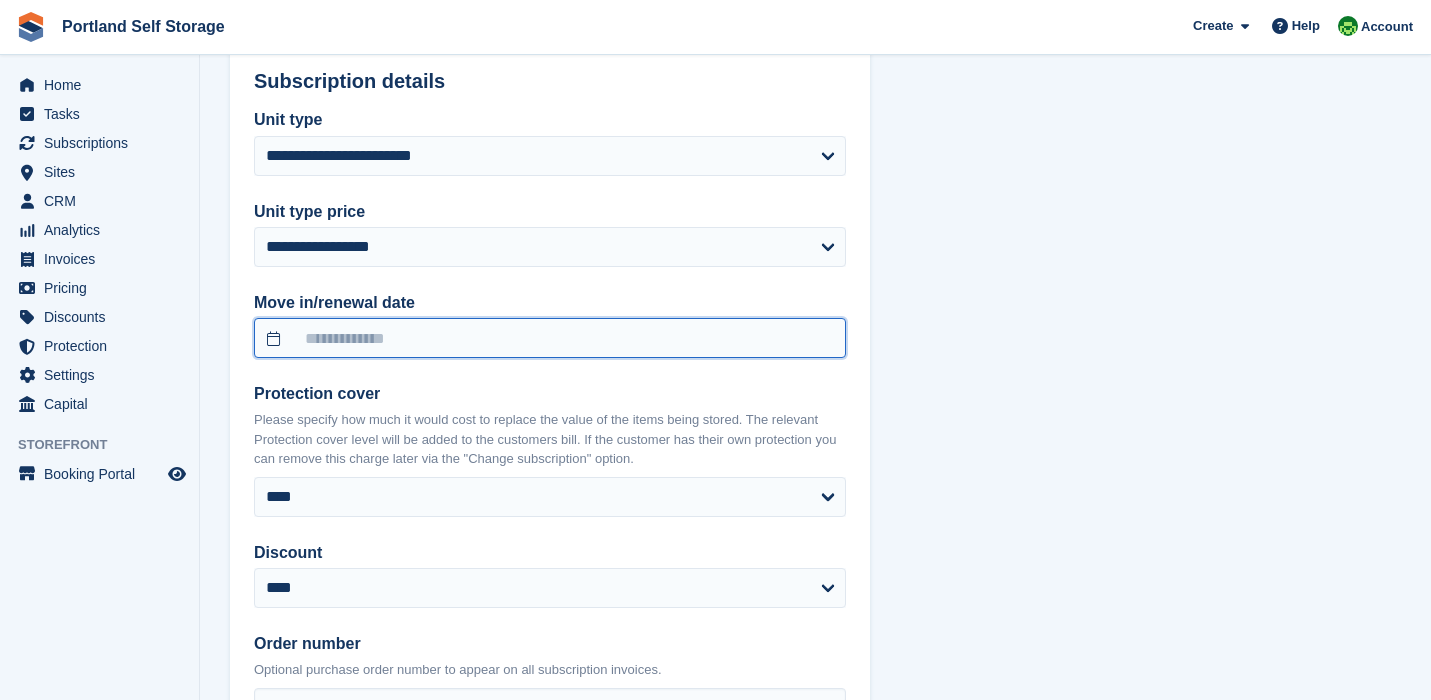 click at bounding box center [550, 338] 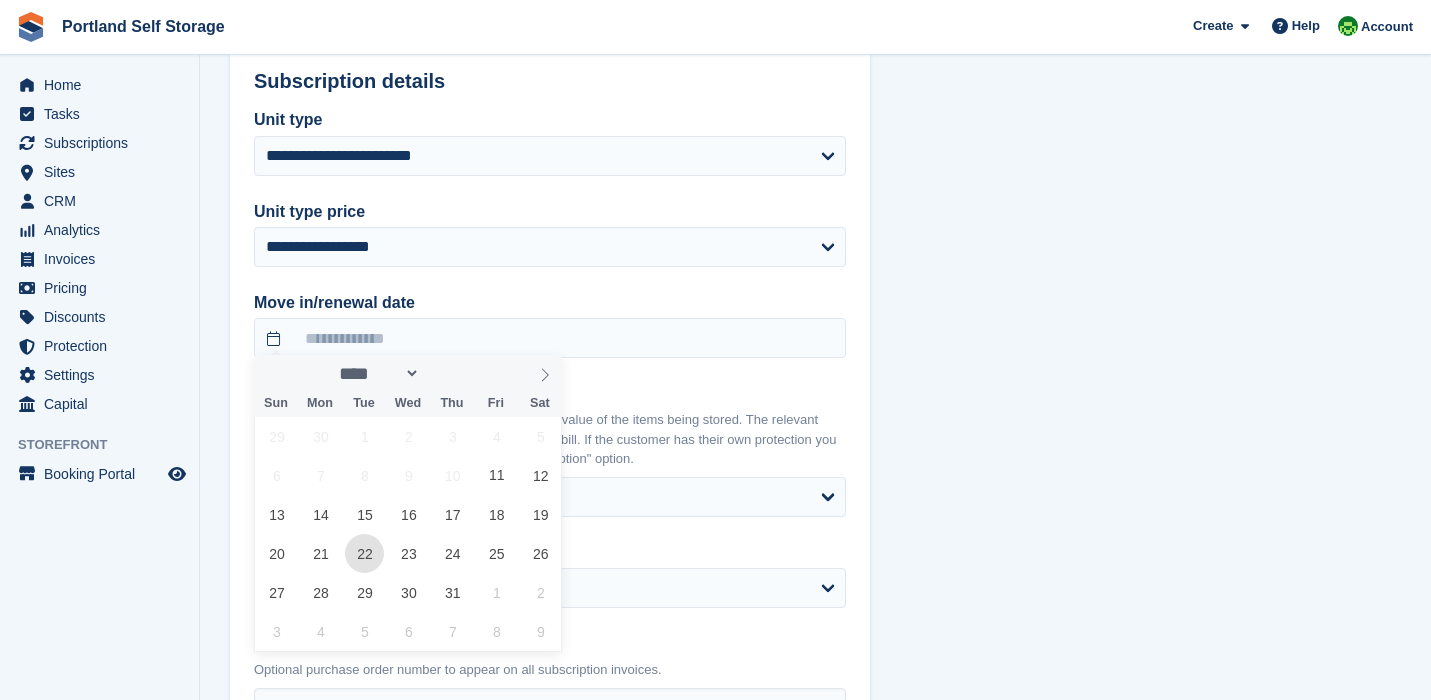 click on "22" at bounding box center (364, 553) 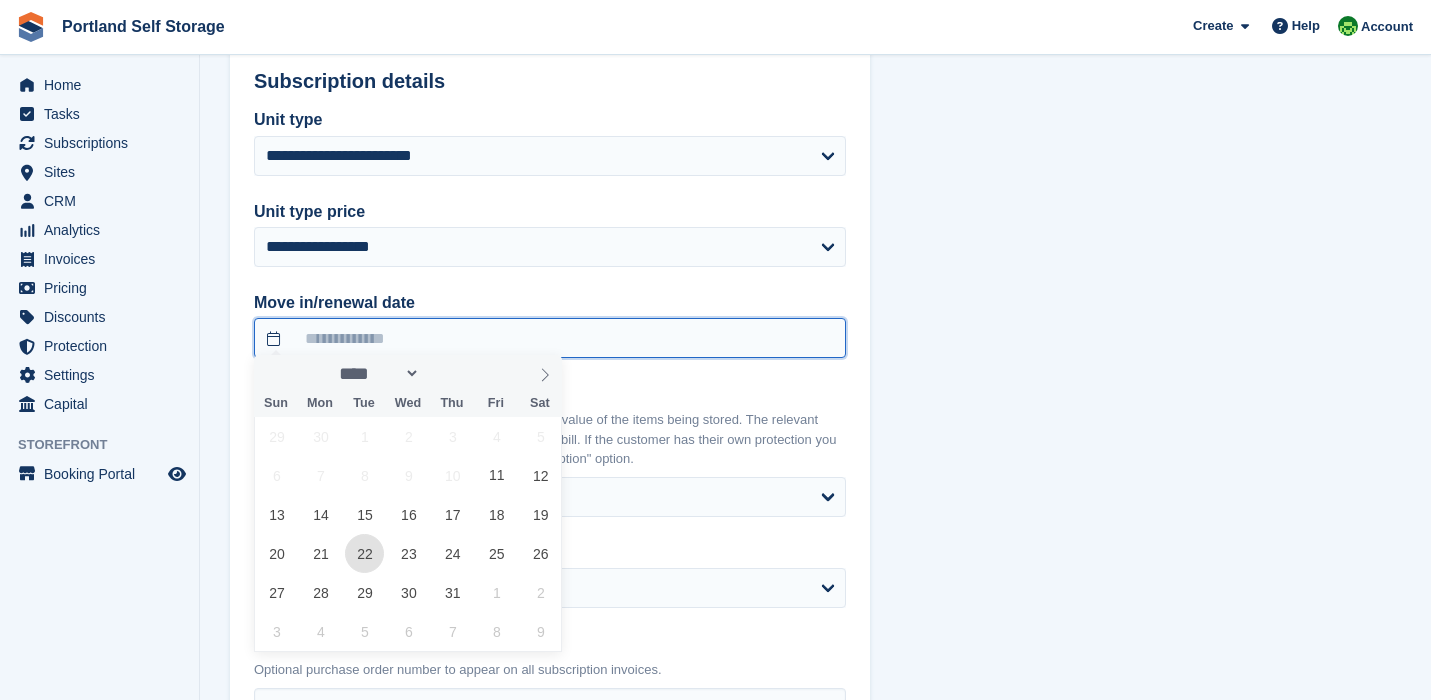 type on "**********" 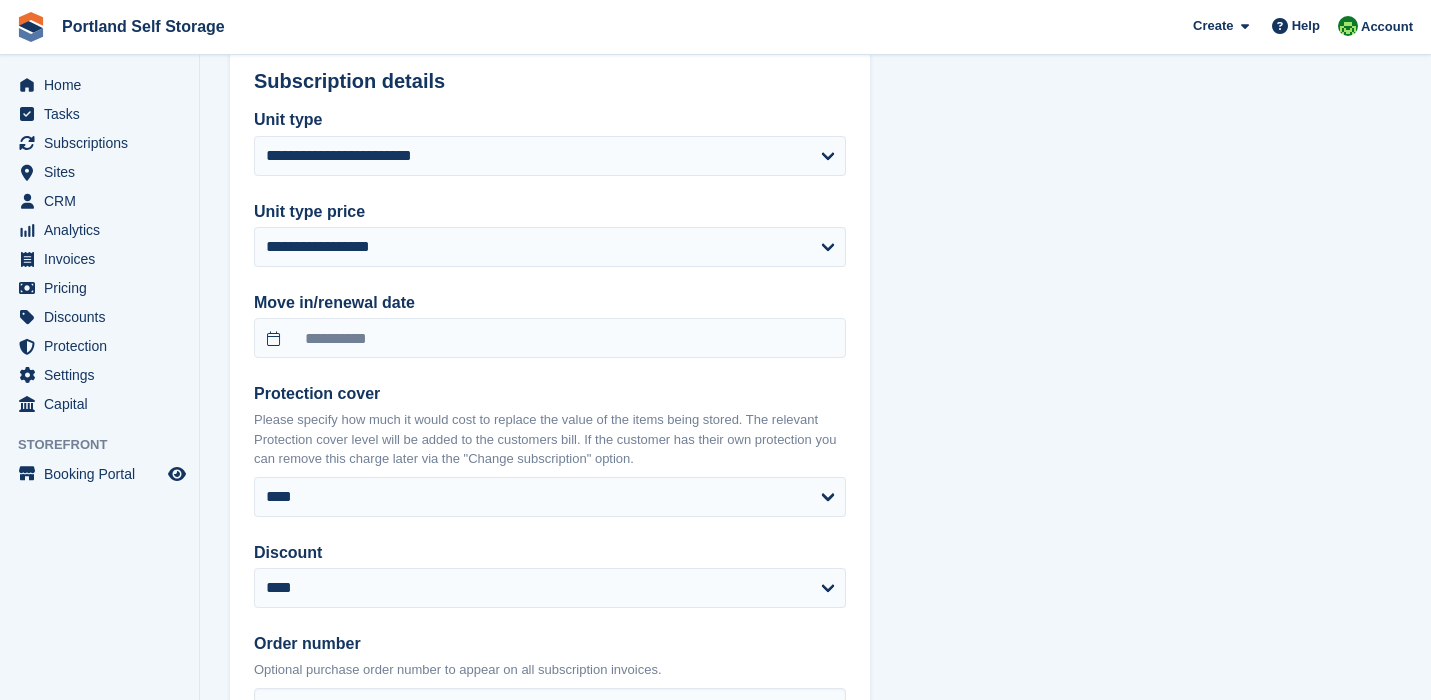 click on "**********" at bounding box center [815, 296] 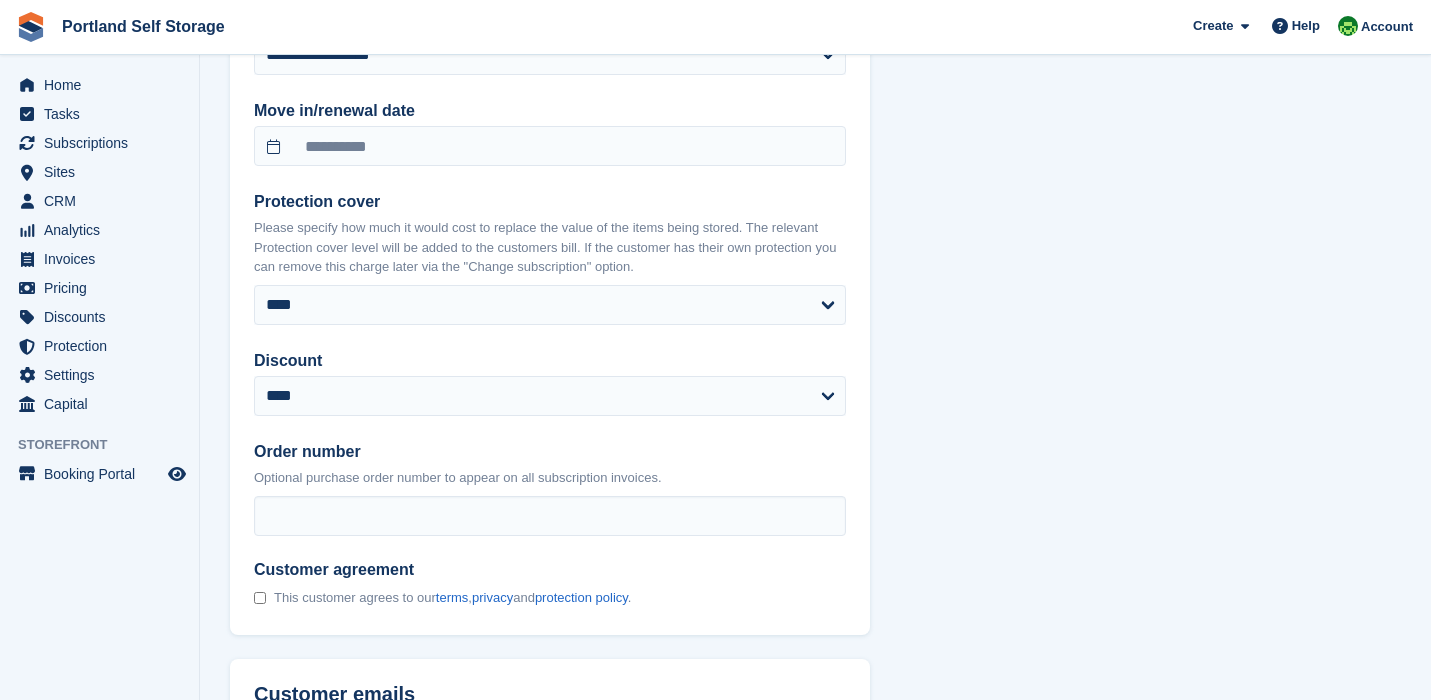 scroll, scrollTop: 1292, scrollLeft: 0, axis: vertical 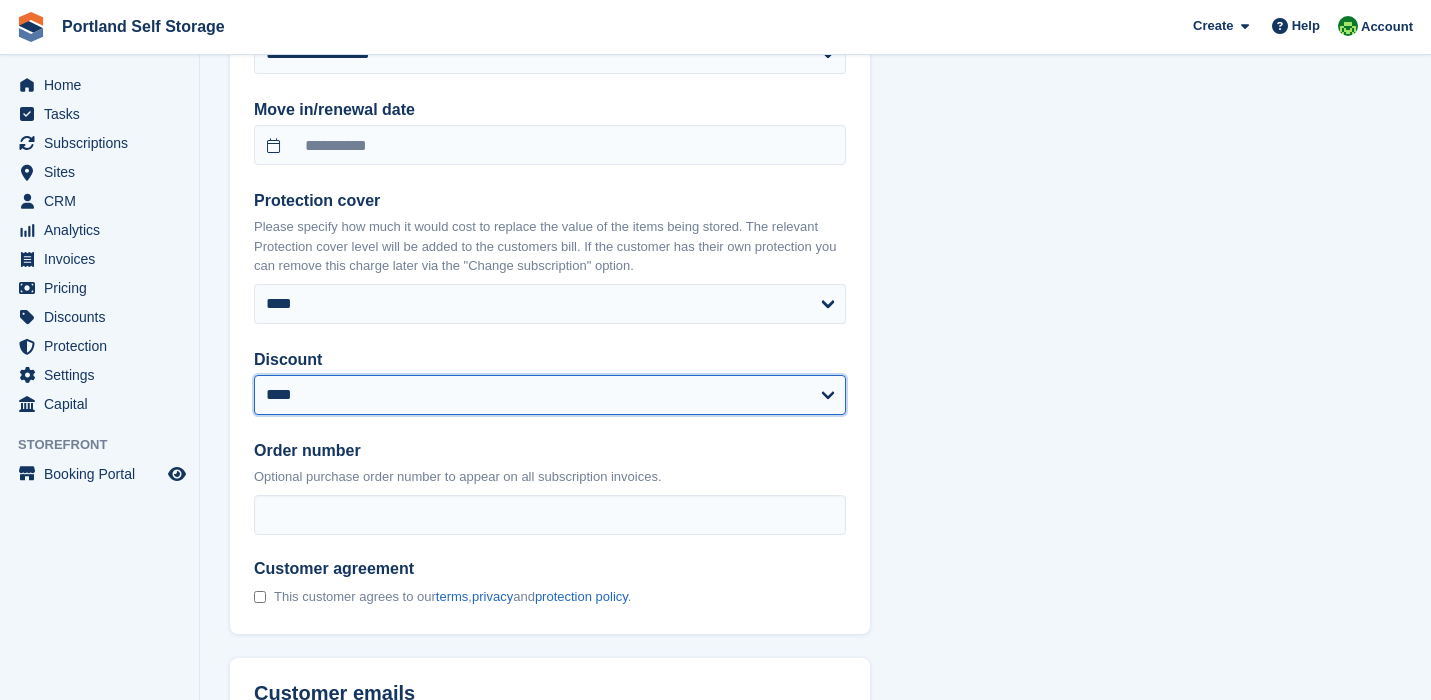 select on "****" 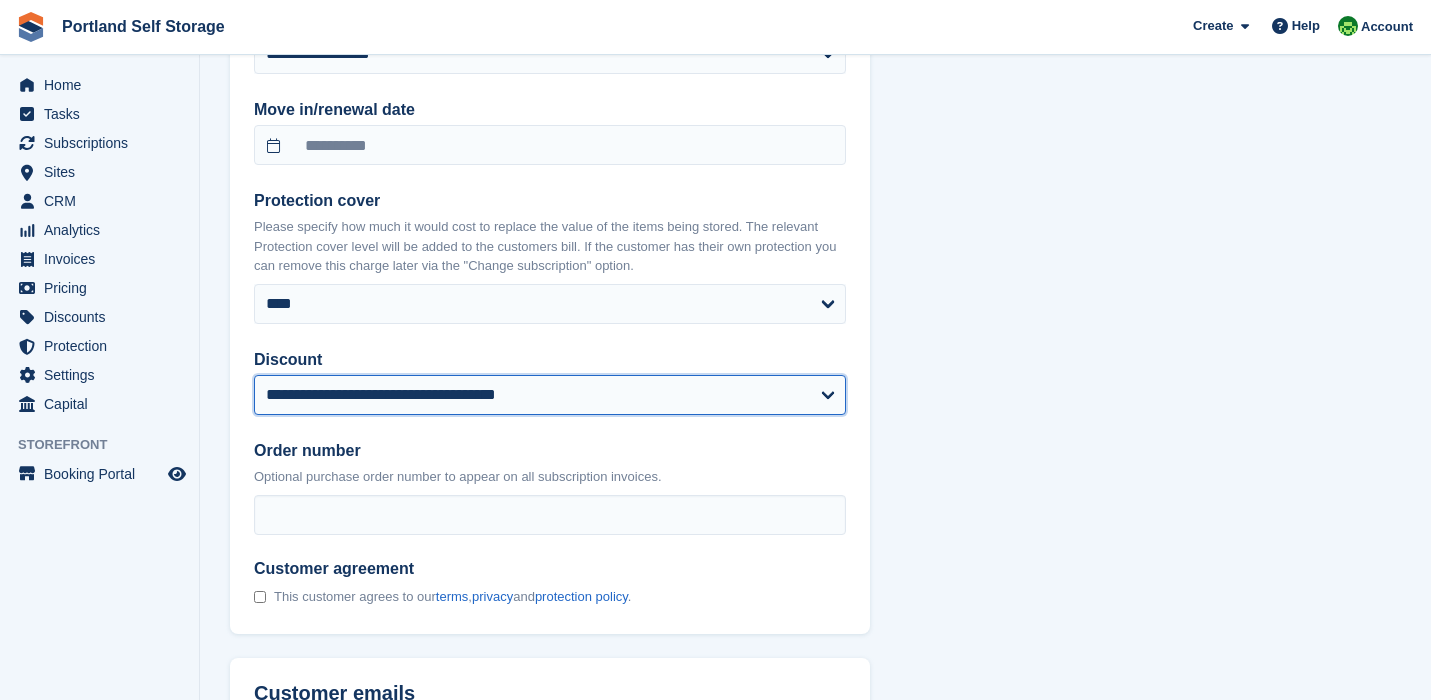 select on "******" 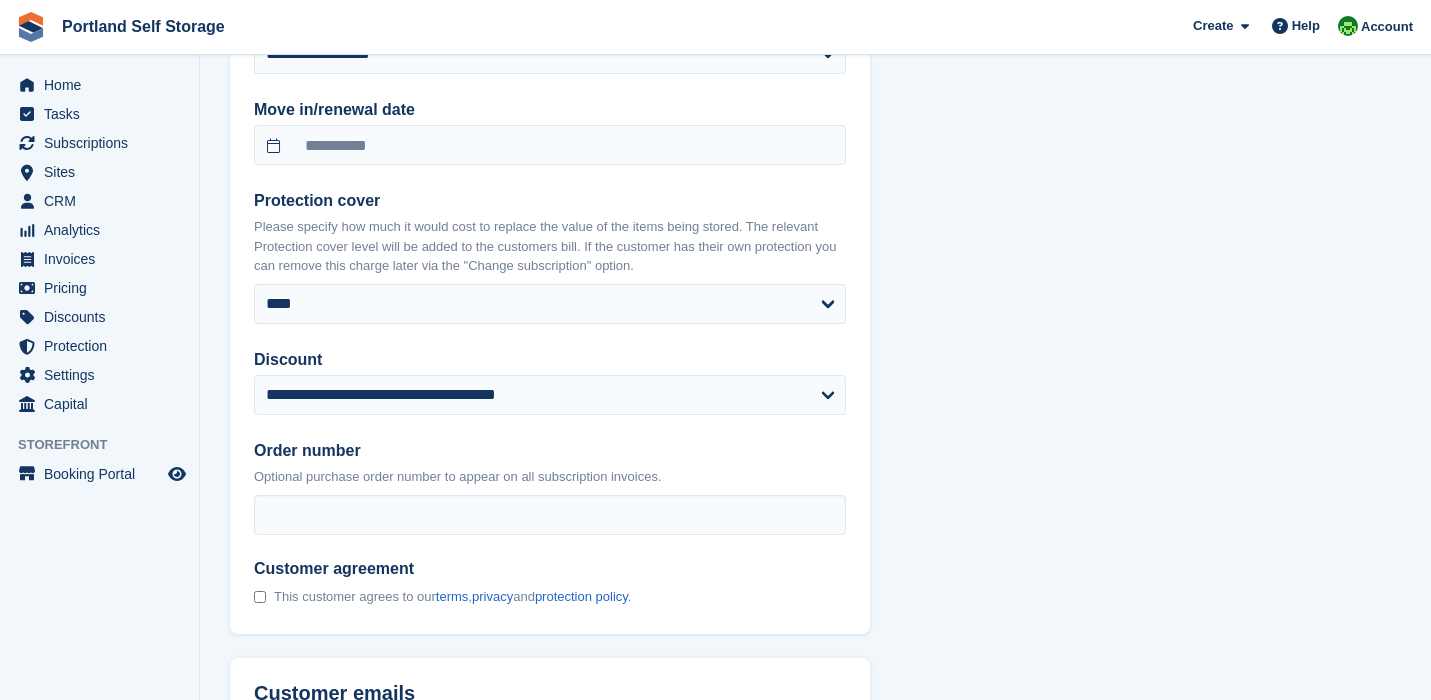 click on "**********" at bounding box center (815, 127) 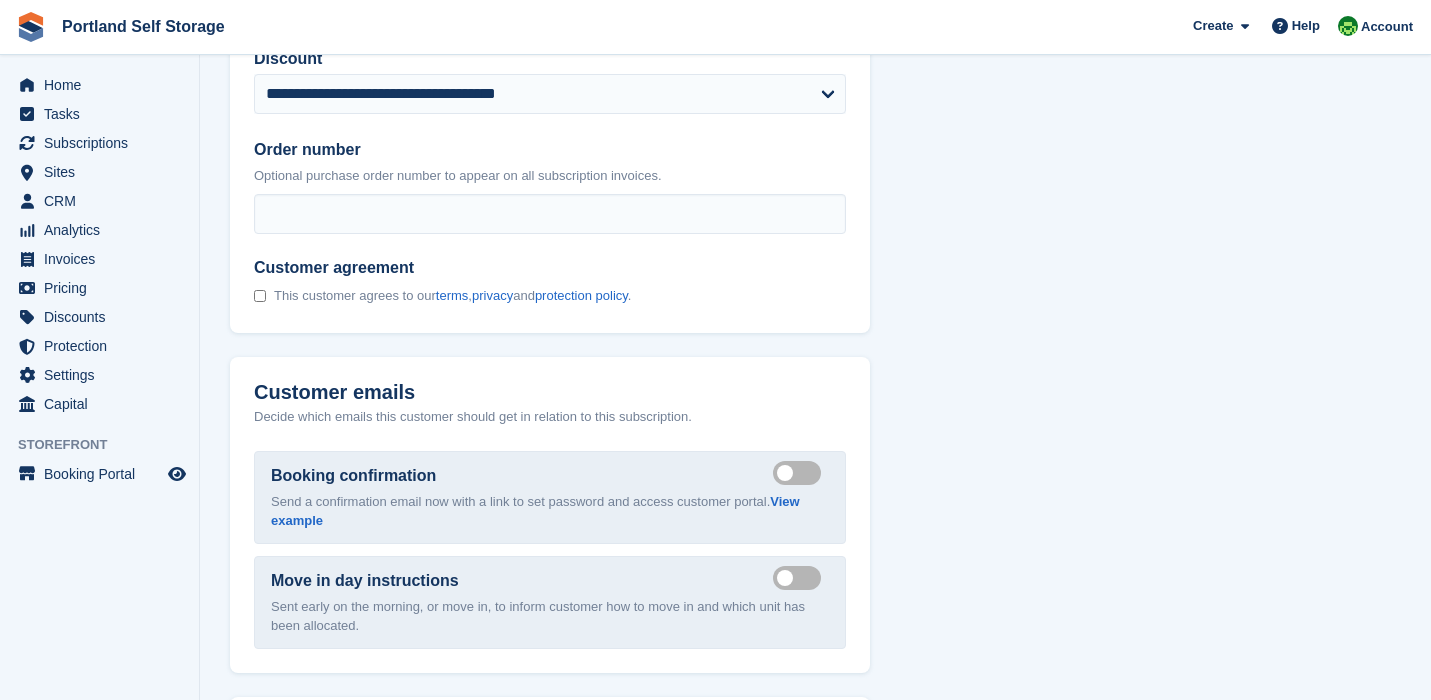scroll, scrollTop: 1607, scrollLeft: 0, axis: vertical 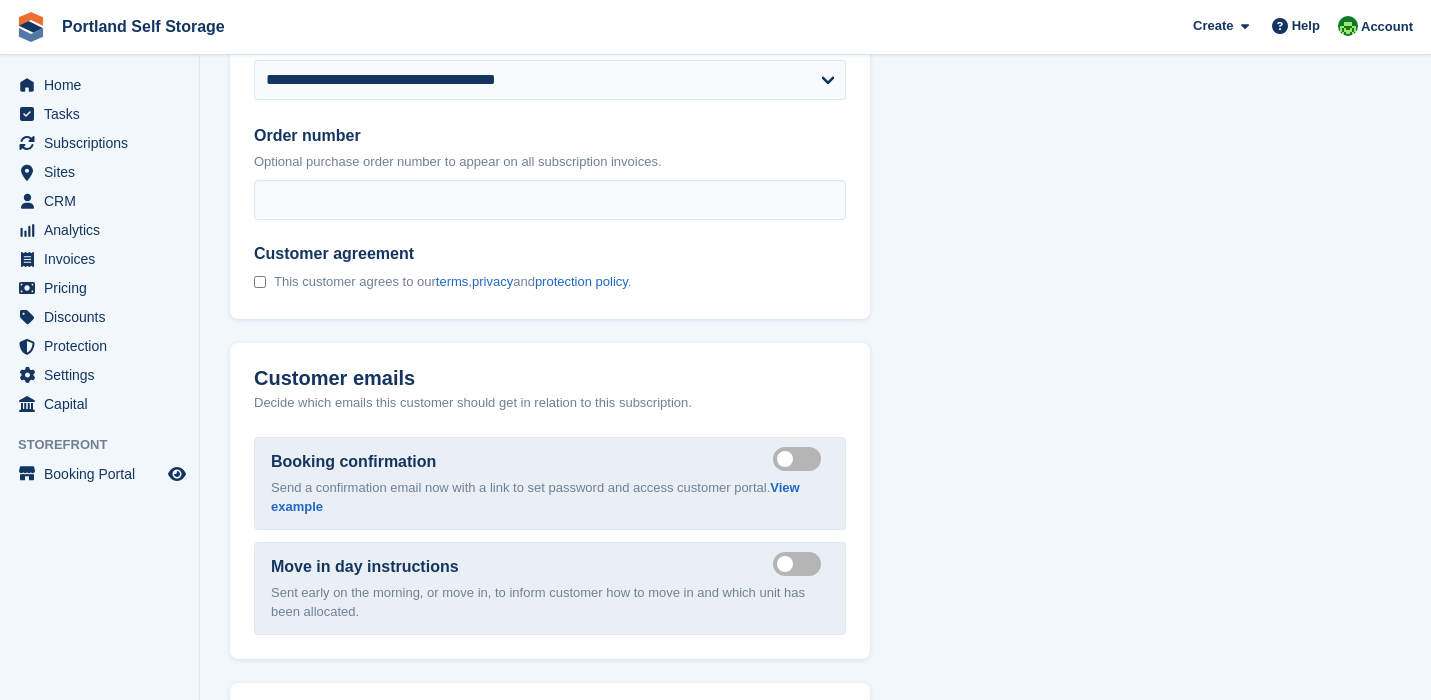 click on "Send booking confirmation email" at bounding box center (801, 459) 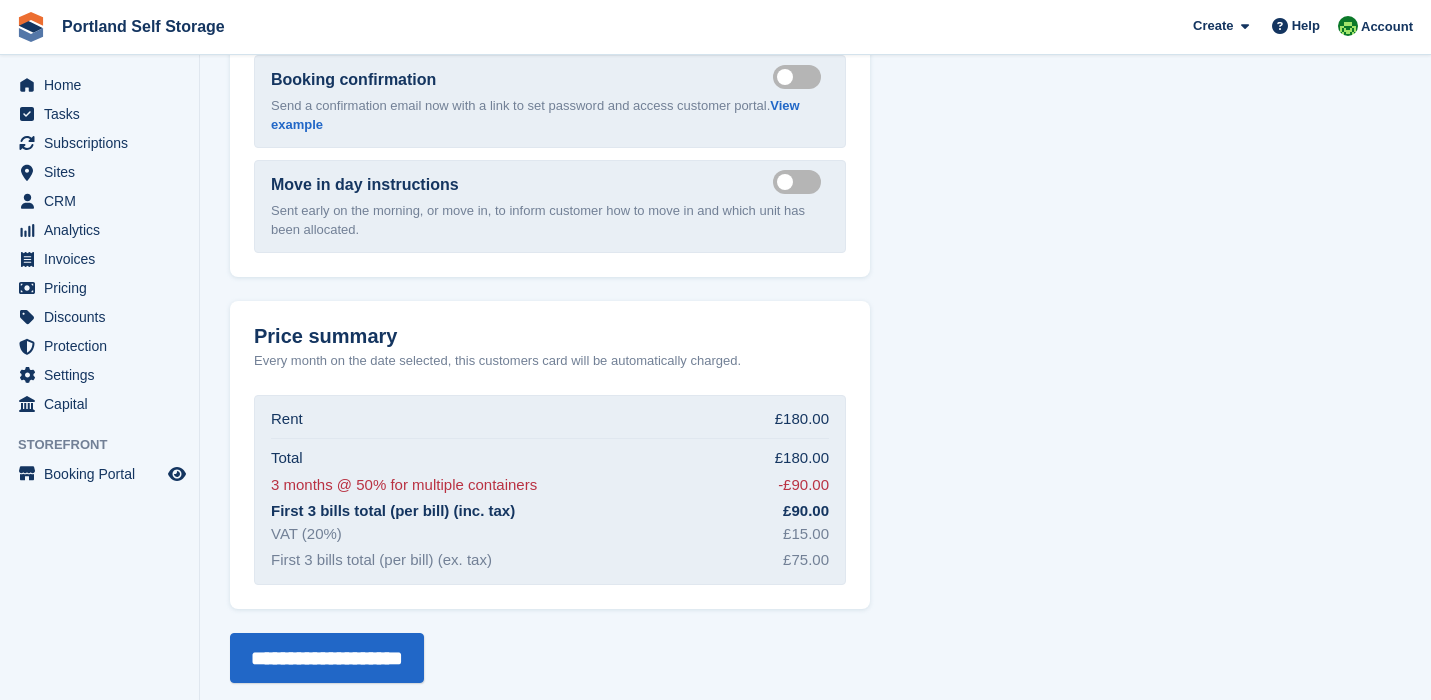scroll, scrollTop: 1988, scrollLeft: 0, axis: vertical 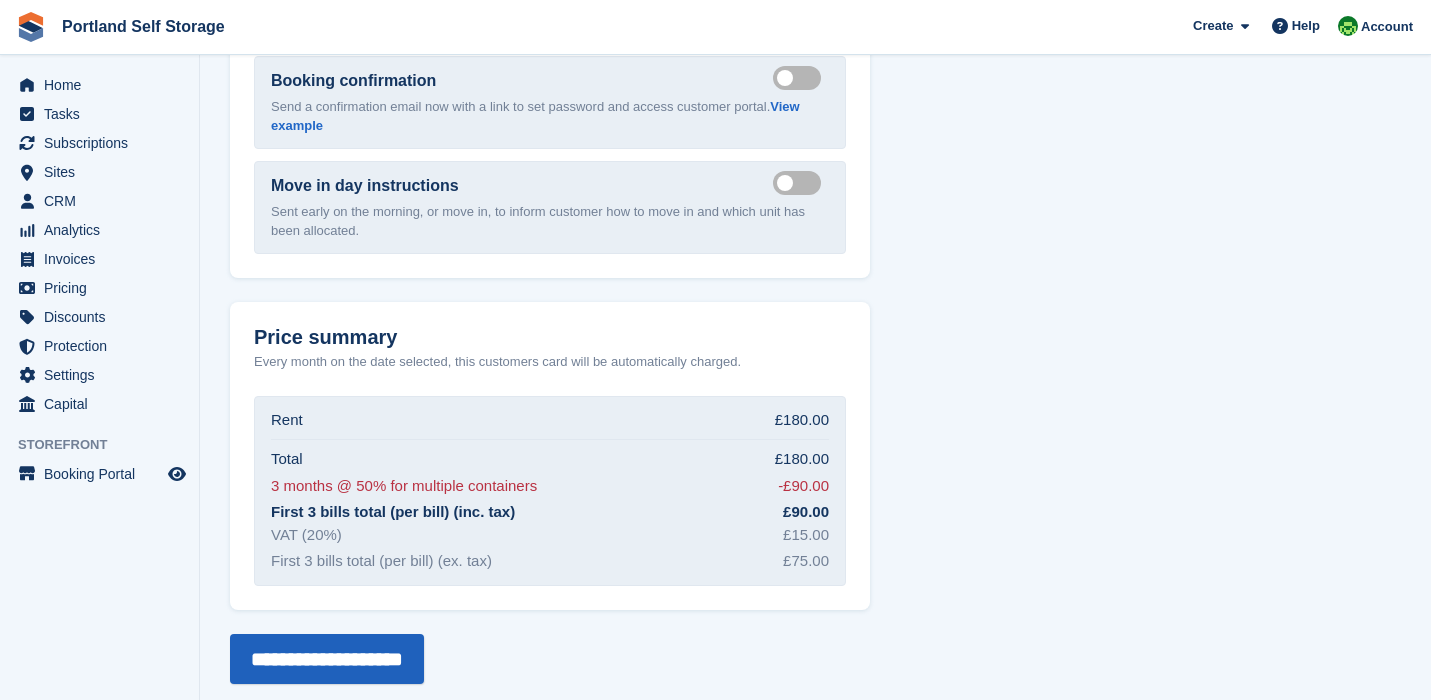 click on "**********" at bounding box center (327, 659) 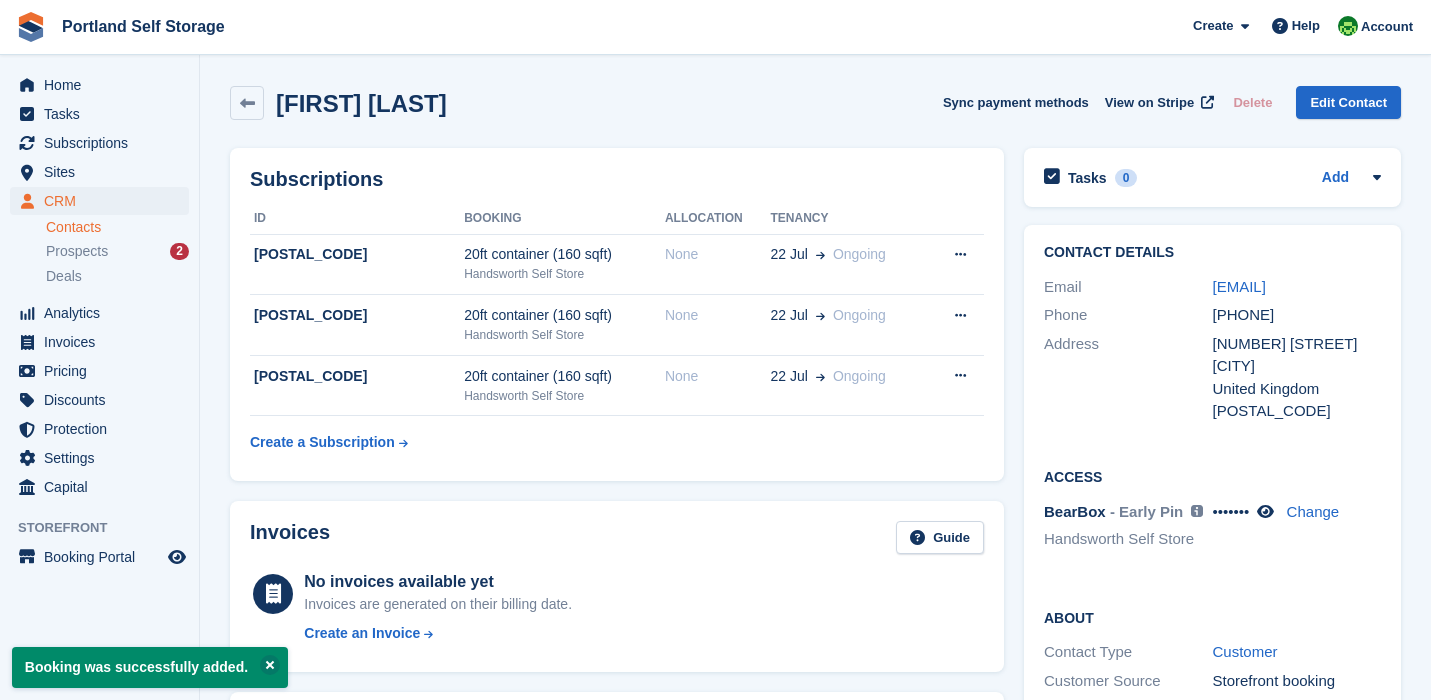 scroll, scrollTop: 0, scrollLeft: 0, axis: both 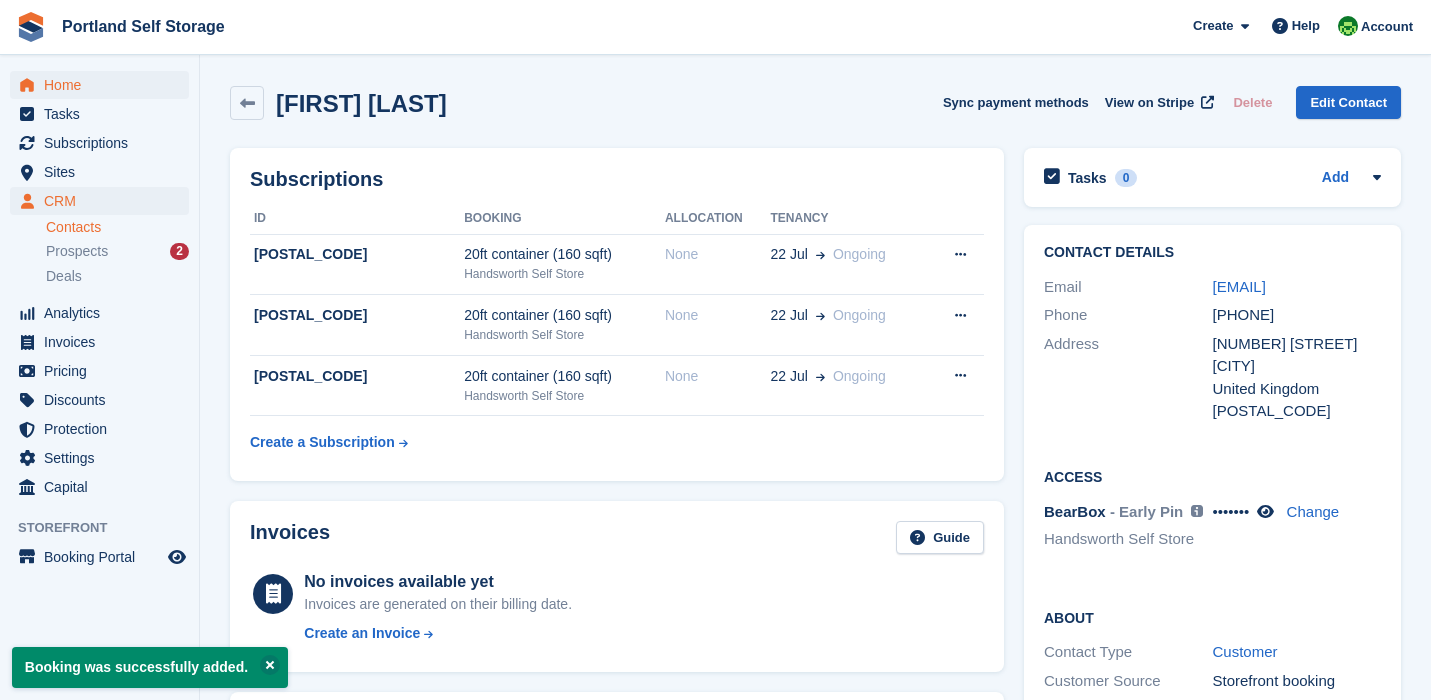 click on "Home" at bounding box center (104, 85) 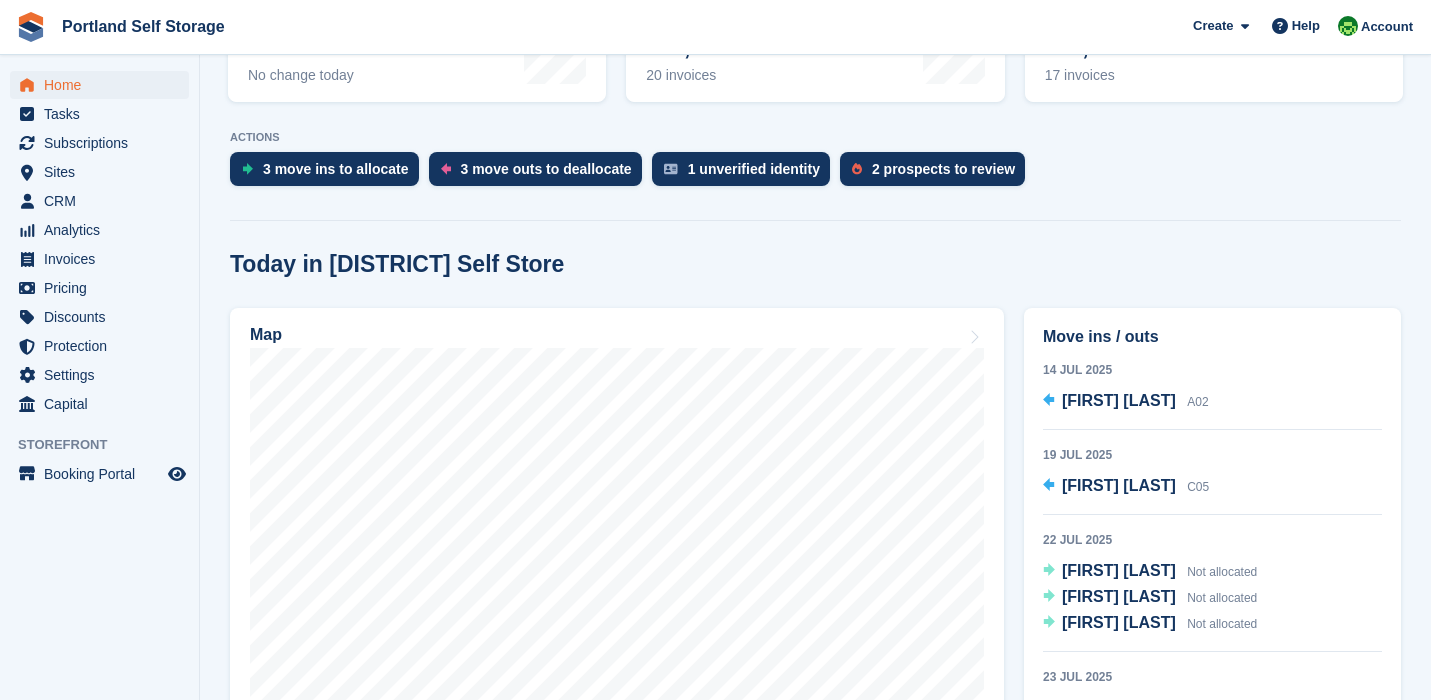 scroll, scrollTop: 347, scrollLeft: 0, axis: vertical 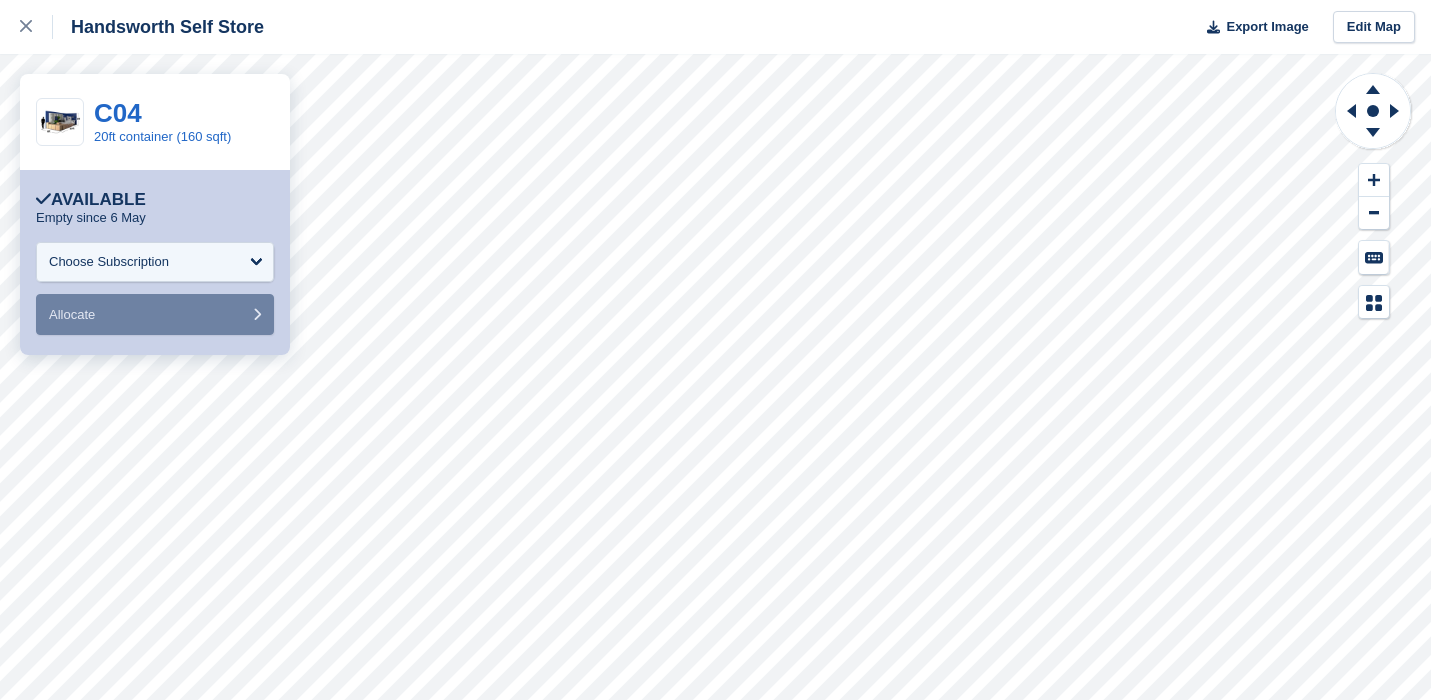 click on "**********" at bounding box center [155, 262] 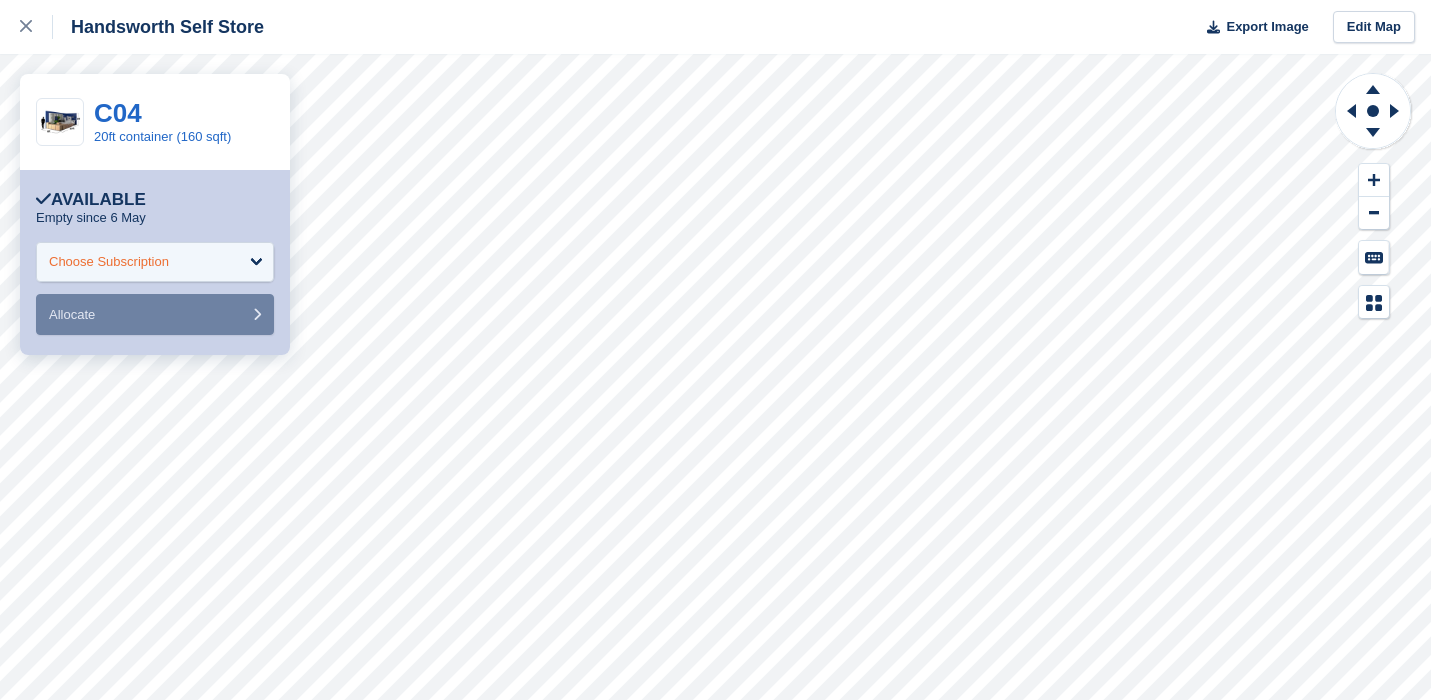 click on "Choose Subscription" at bounding box center [155, 262] 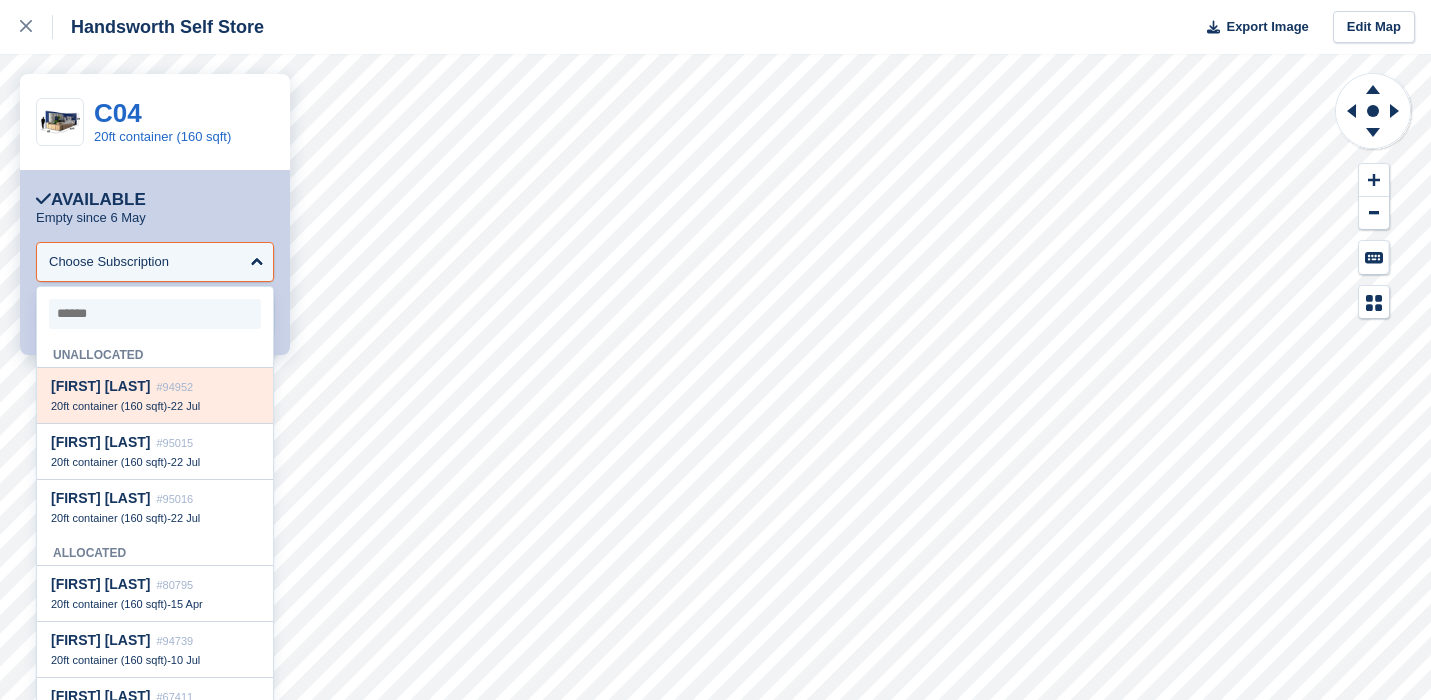 click on "#94952" at bounding box center (174, 387) 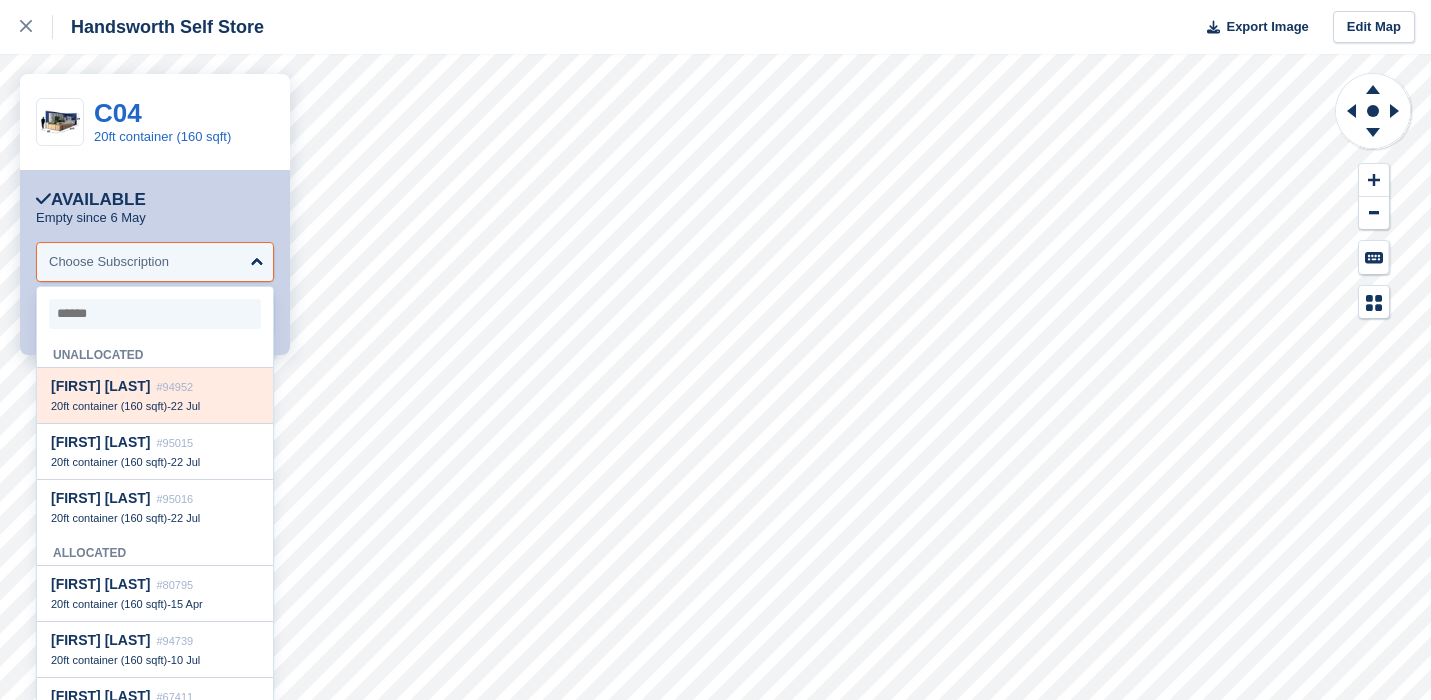 select on "*****" 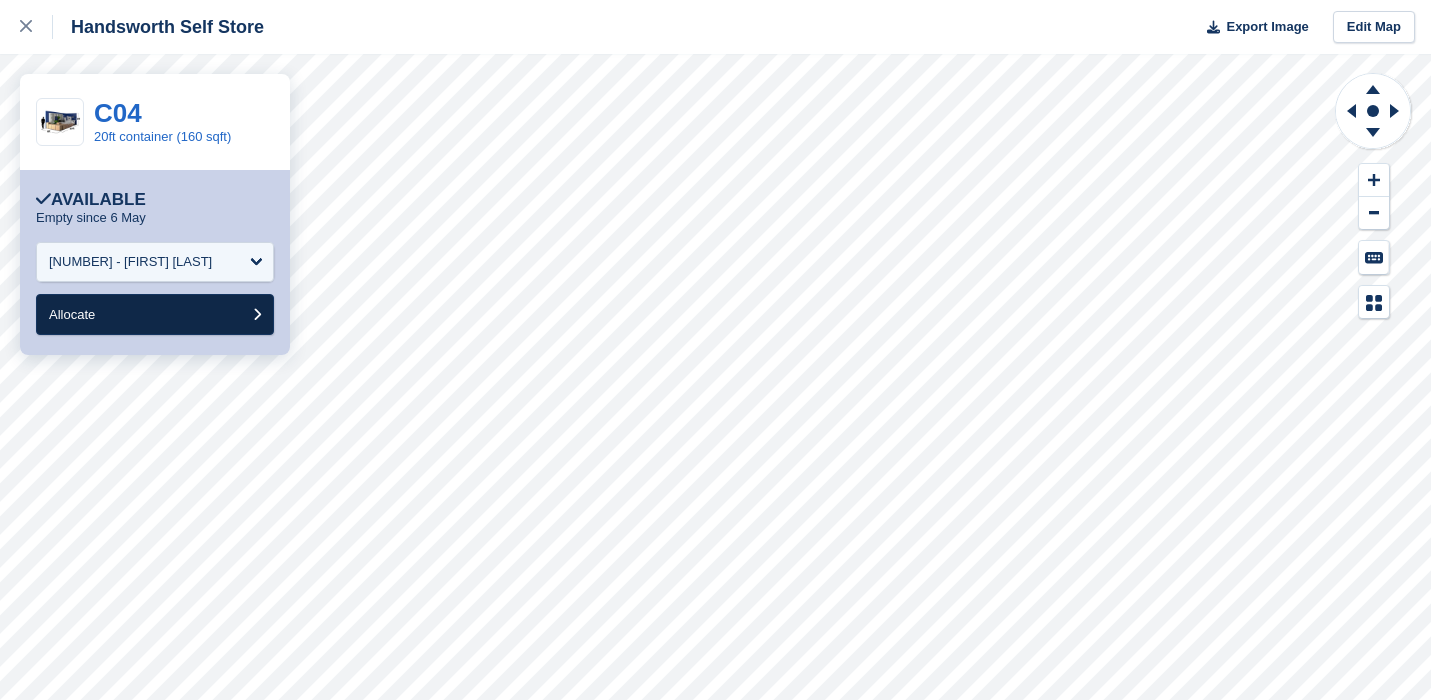 click on "Allocate" at bounding box center [155, 314] 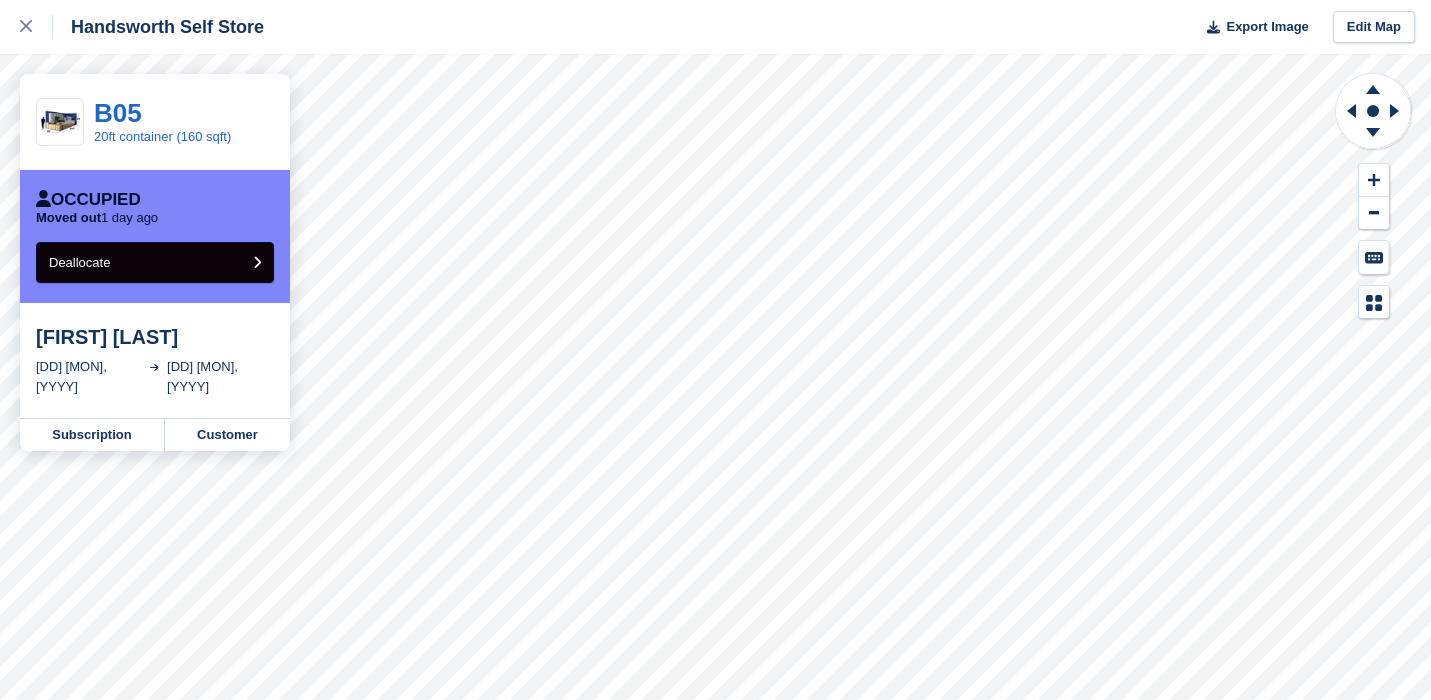 click on "Deallocate" at bounding box center (155, 262) 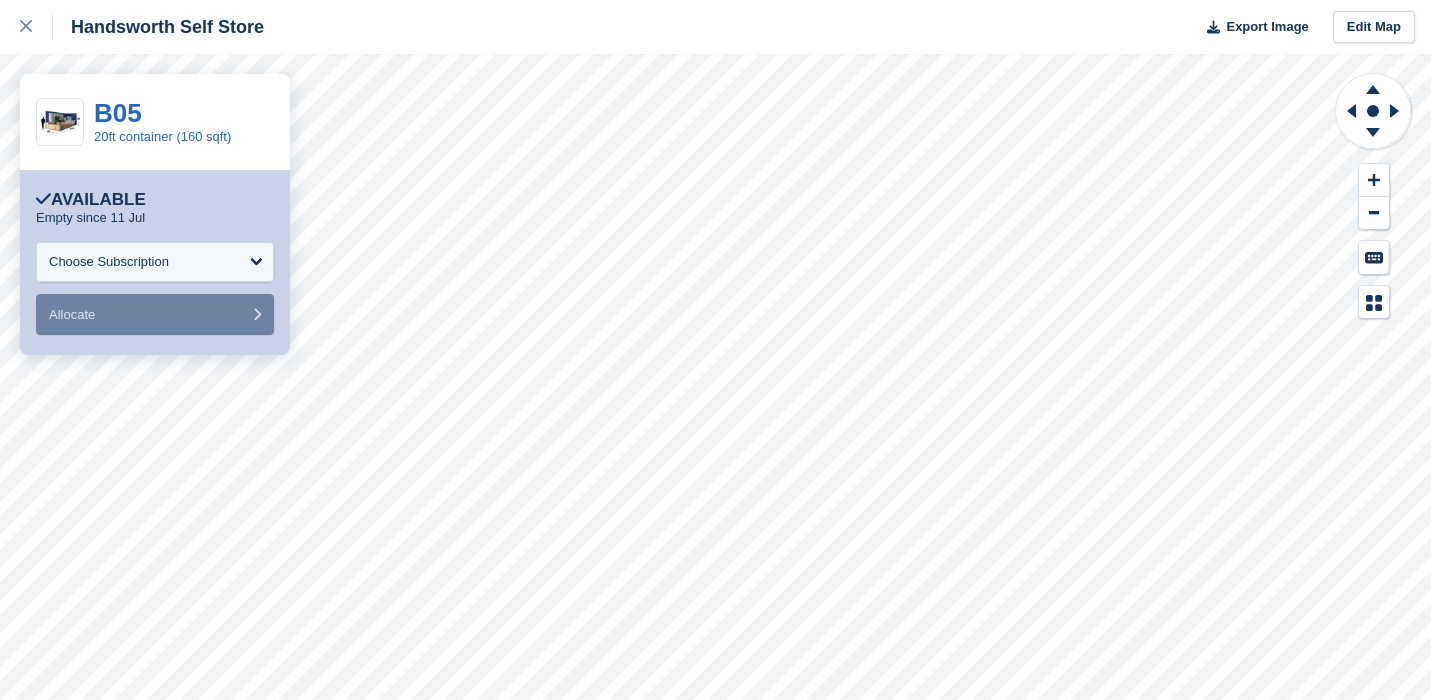 click on "**********" at bounding box center (155, 288) 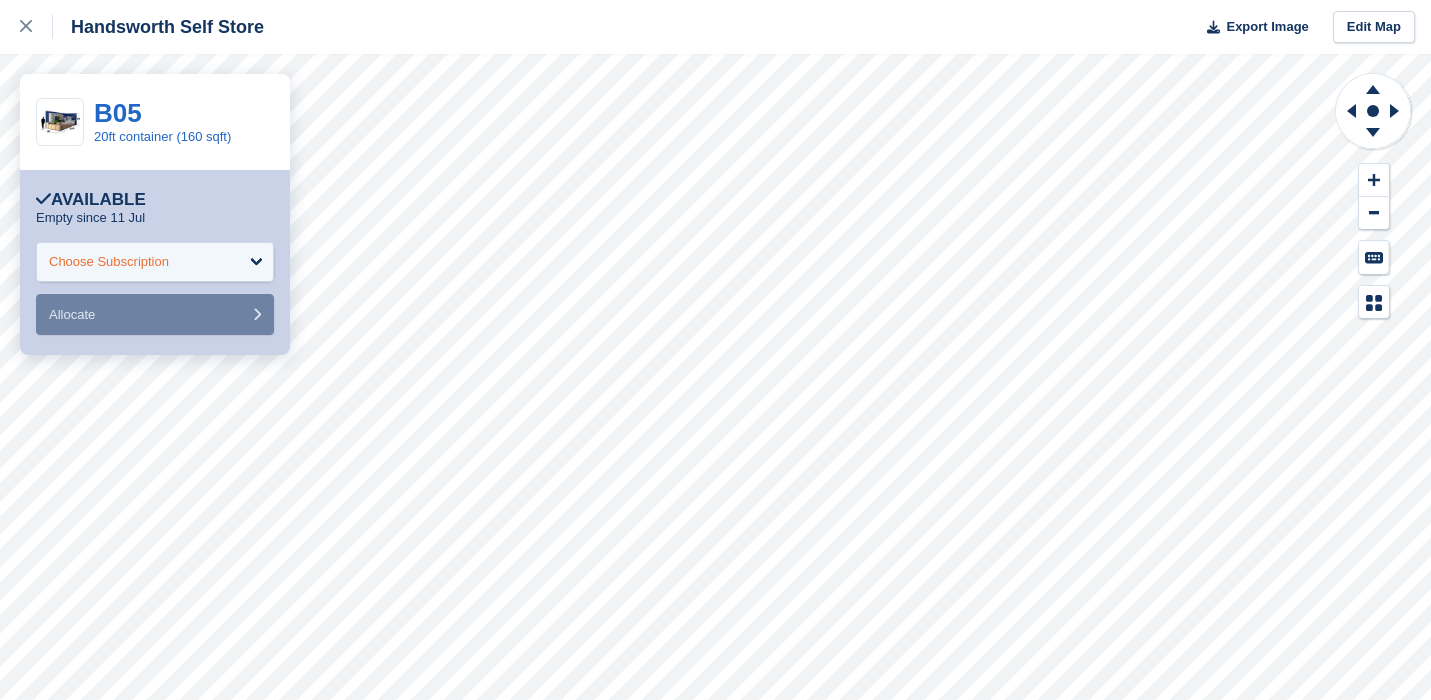 click on "Choose Subscription" at bounding box center (155, 262) 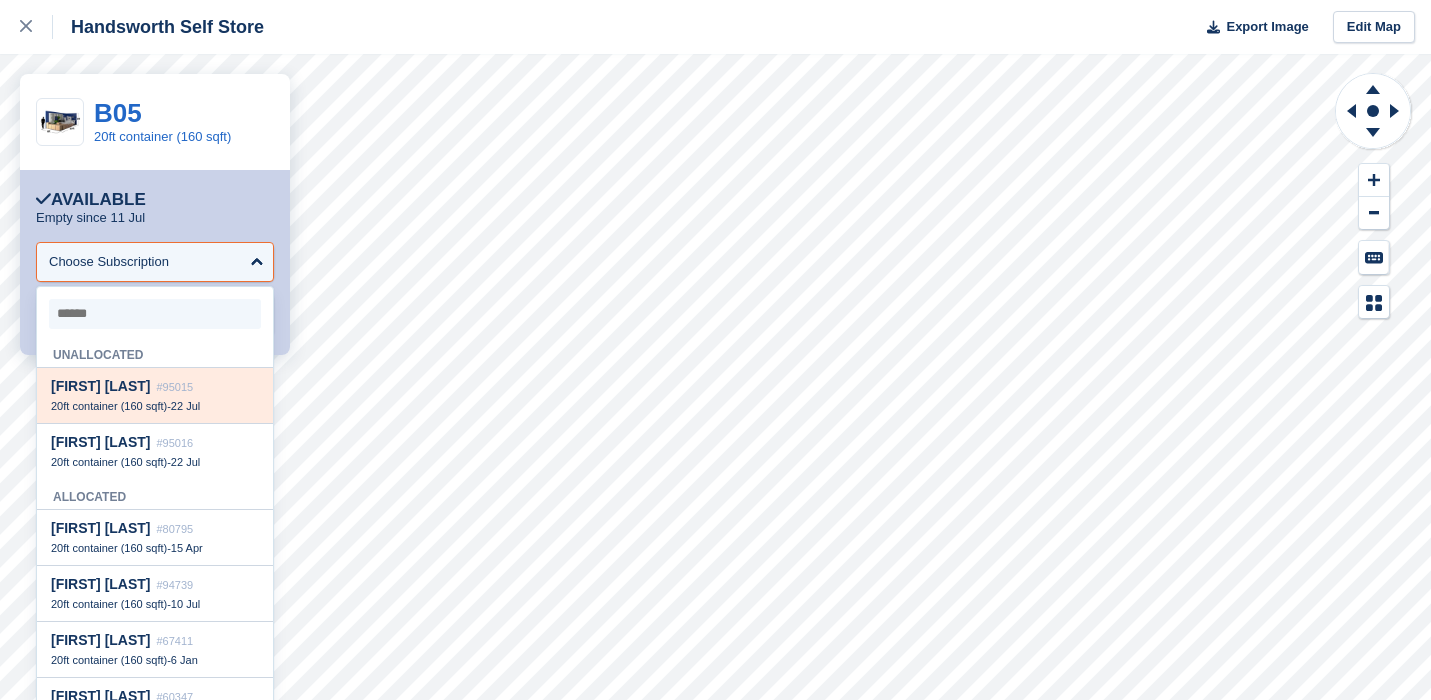 click on "#95015" at bounding box center [174, 387] 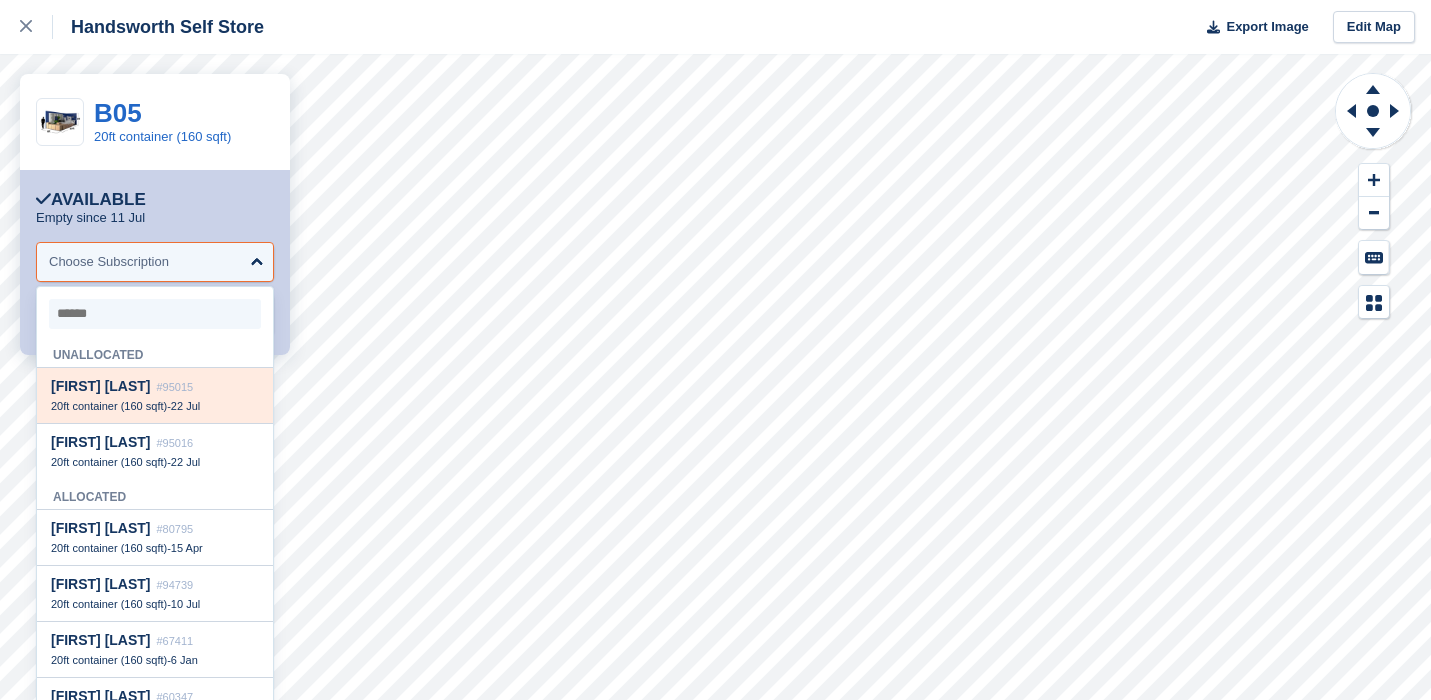 select on "*****" 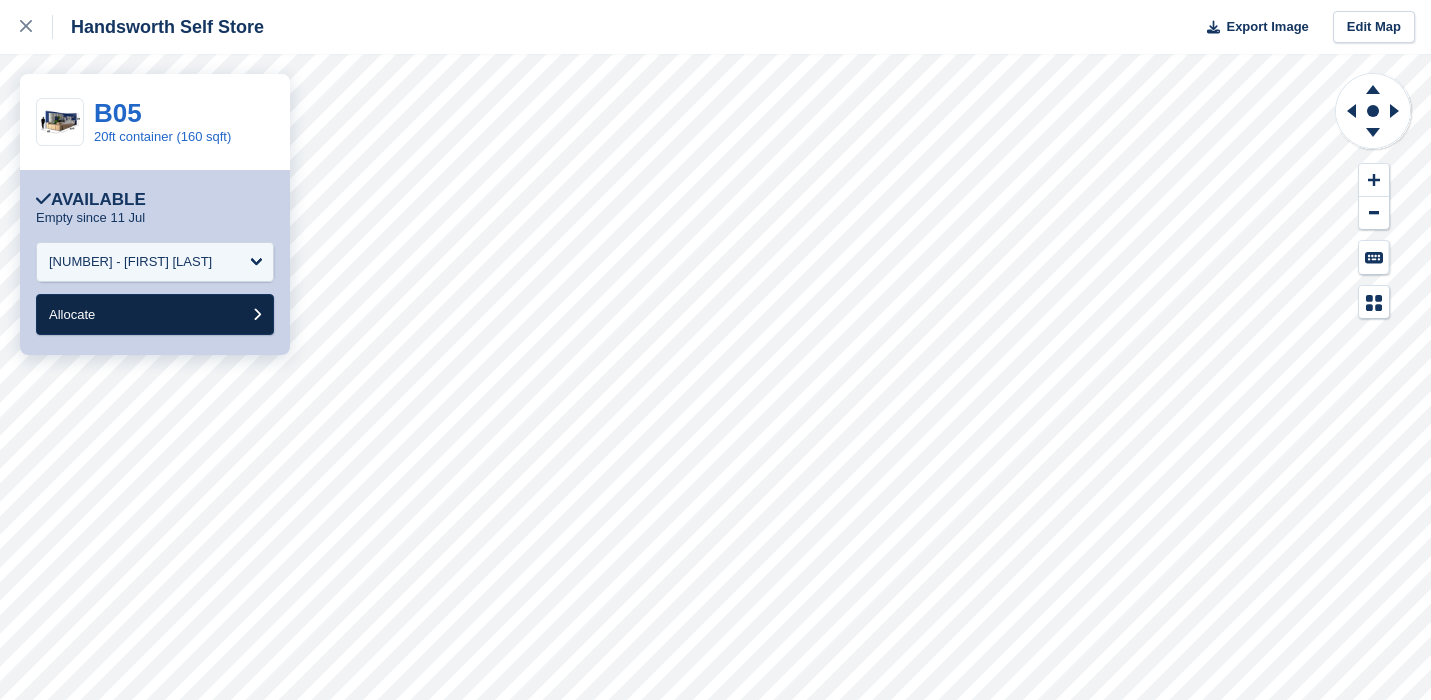 click on "Allocate" at bounding box center (155, 314) 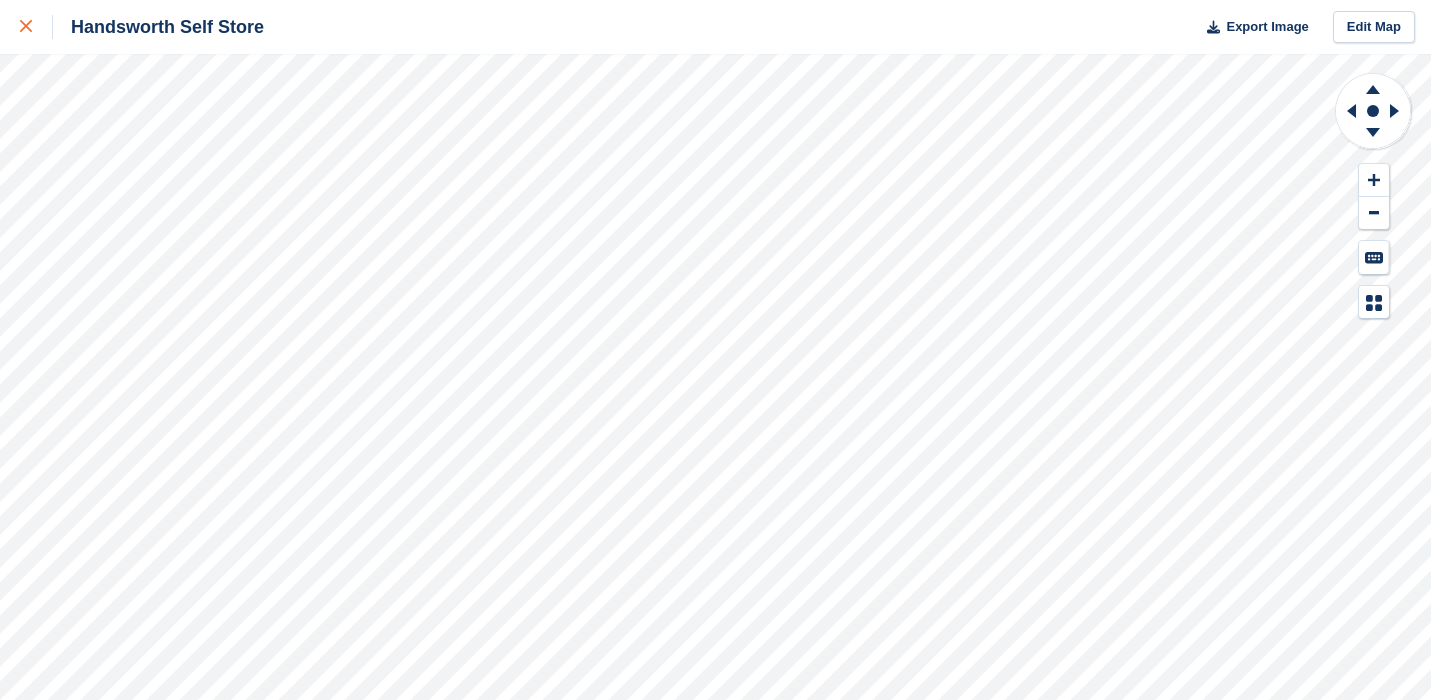 click at bounding box center [36, 27] 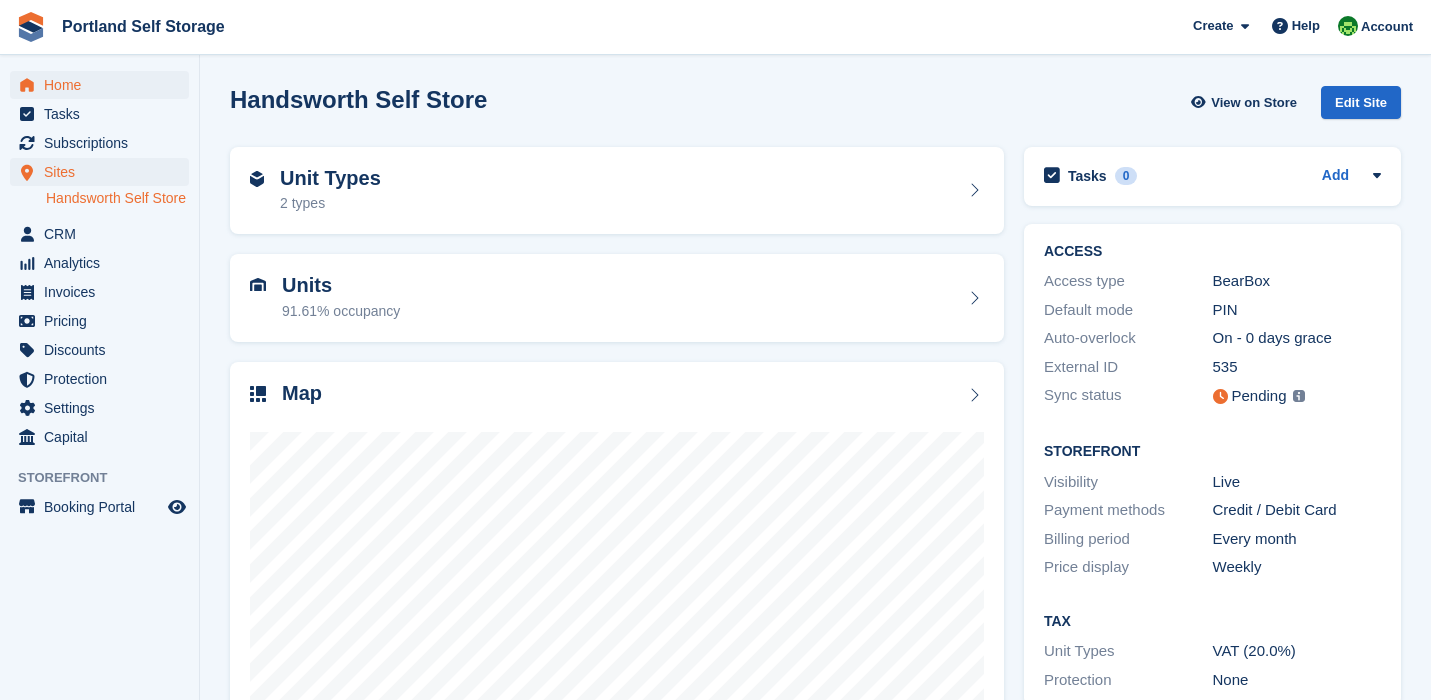 scroll, scrollTop: 0, scrollLeft: 0, axis: both 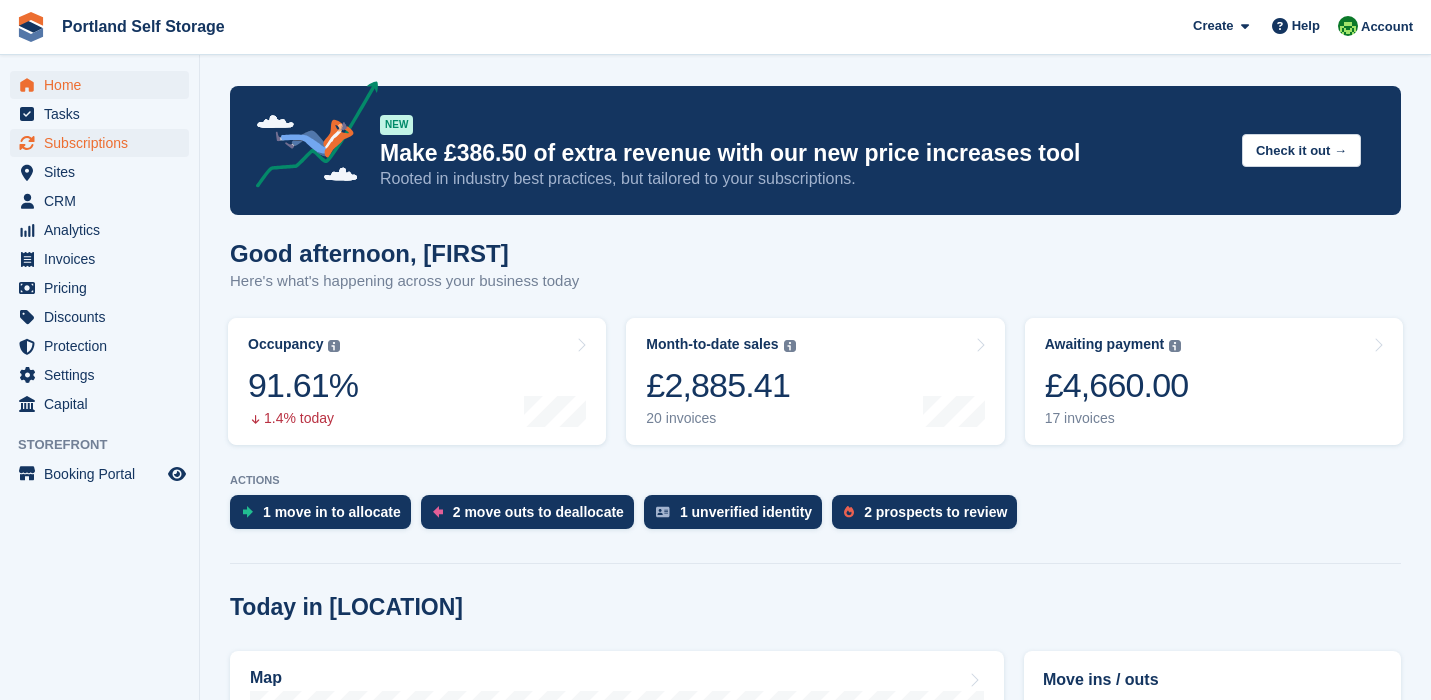 click on "Subscriptions" at bounding box center (104, 143) 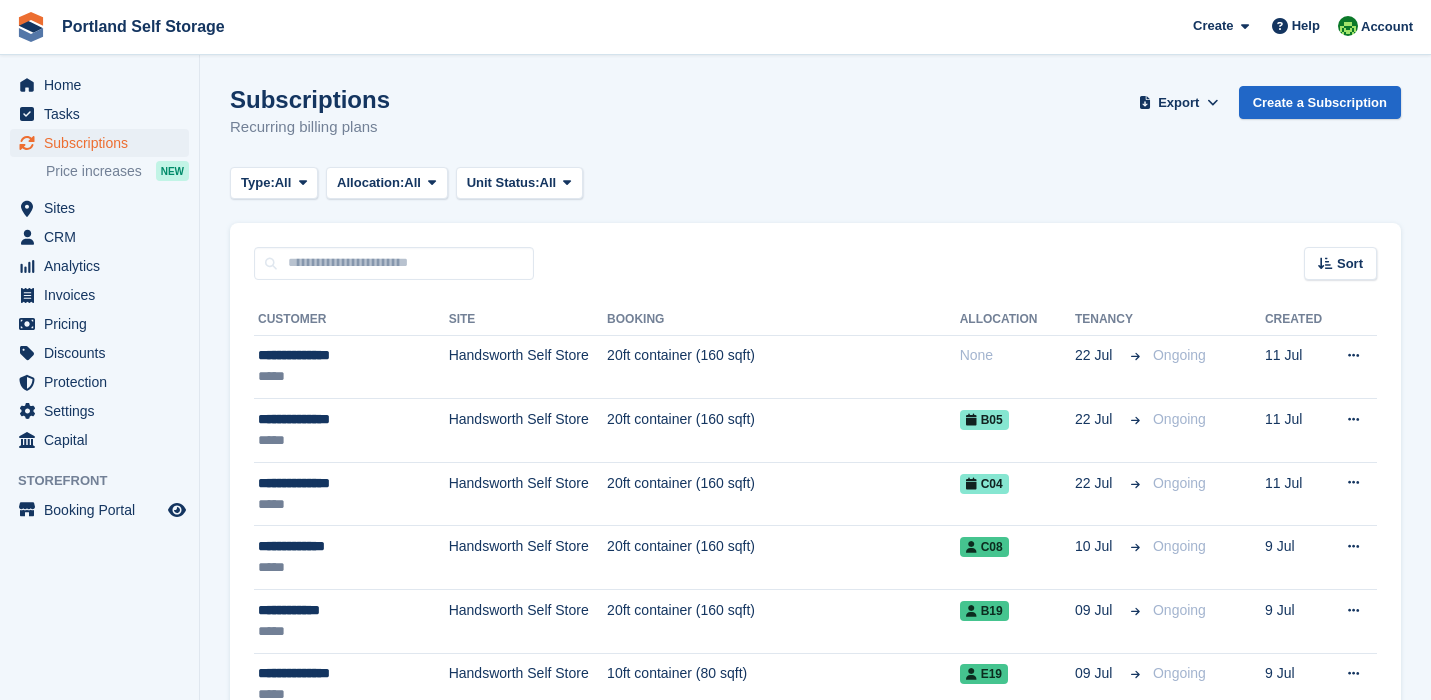 scroll, scrollTop: 0, scrollLeft: 0, axis: both 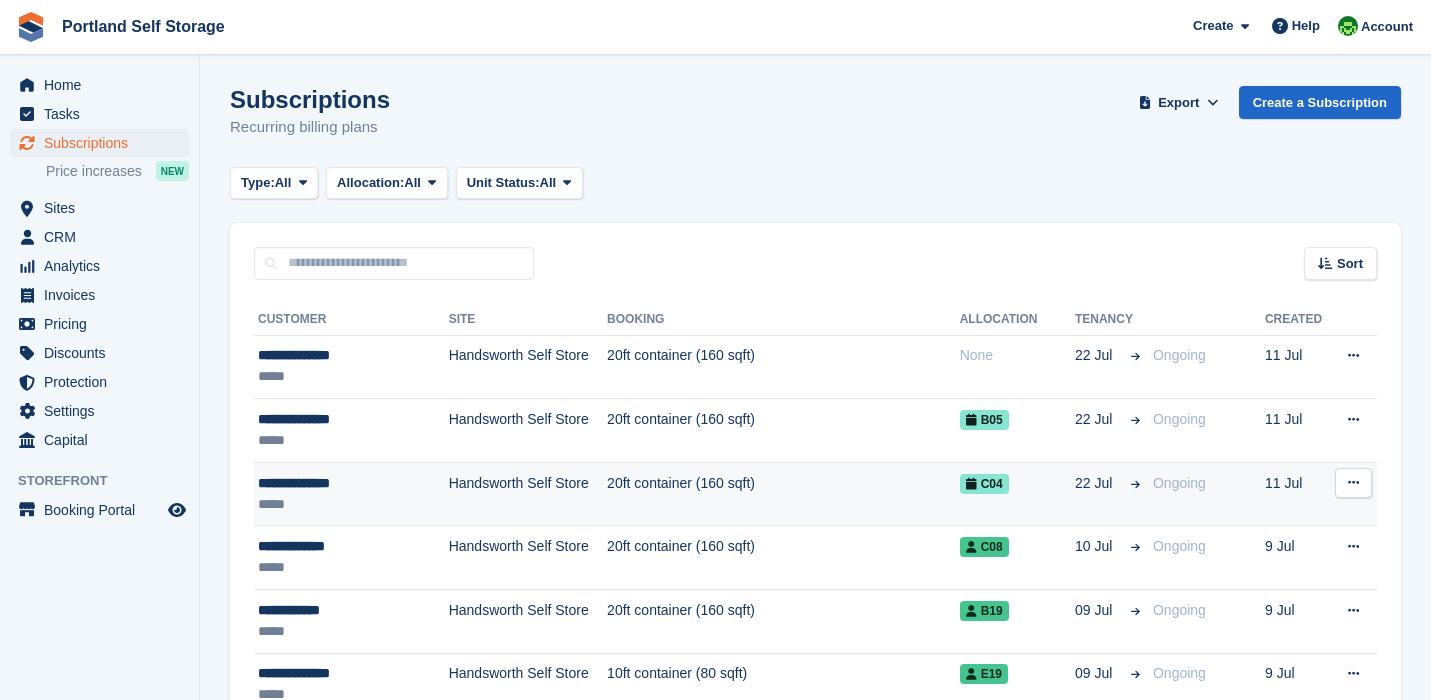 click on "**********" at bounding box center (342, 483) 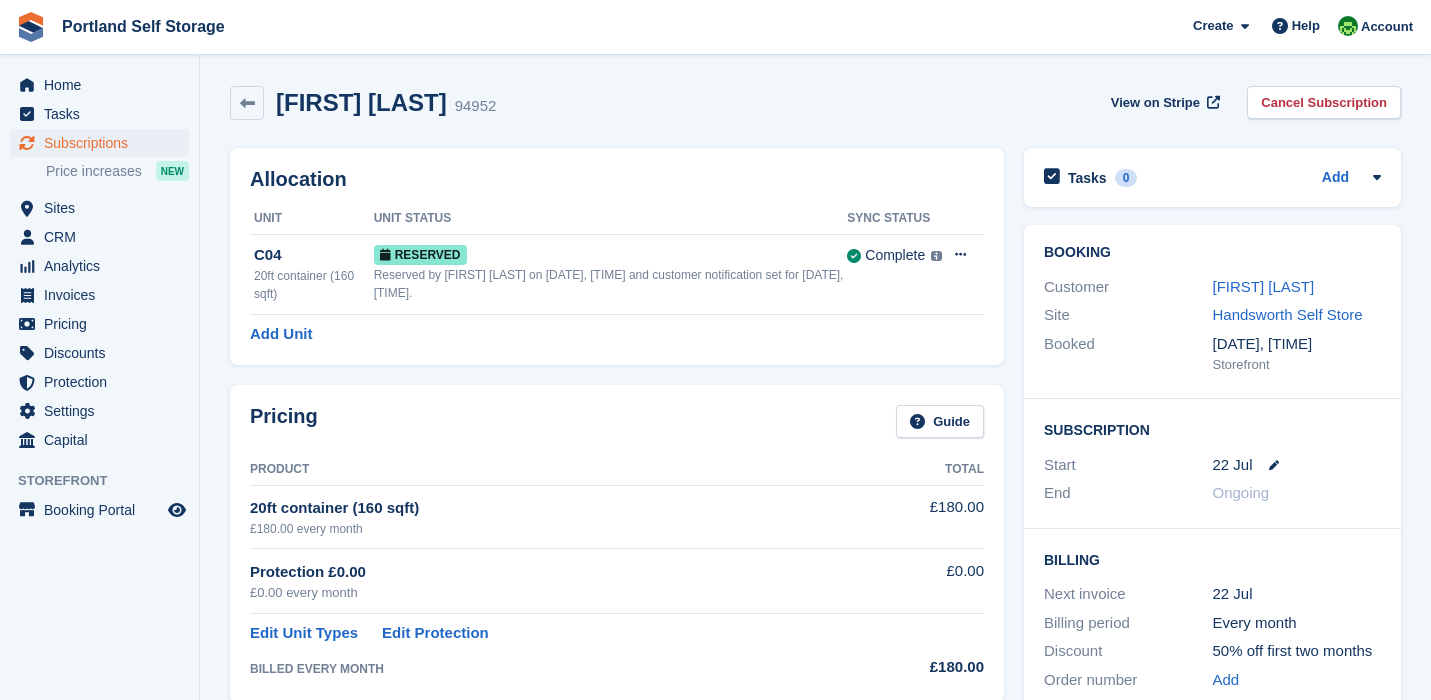 scroll, scrollTop: 0, scrollLeft: 0, axis: both 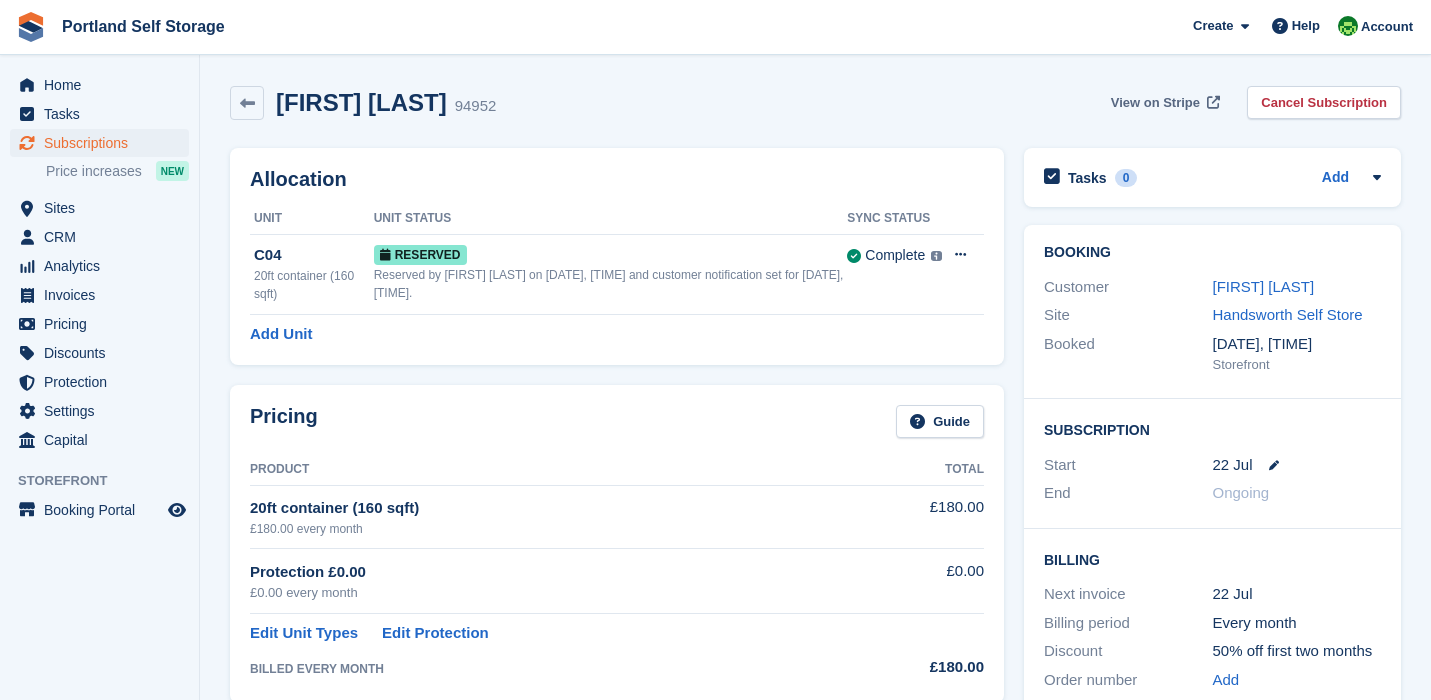 click on "View on Stripe" at bounding box center [1155, 103] 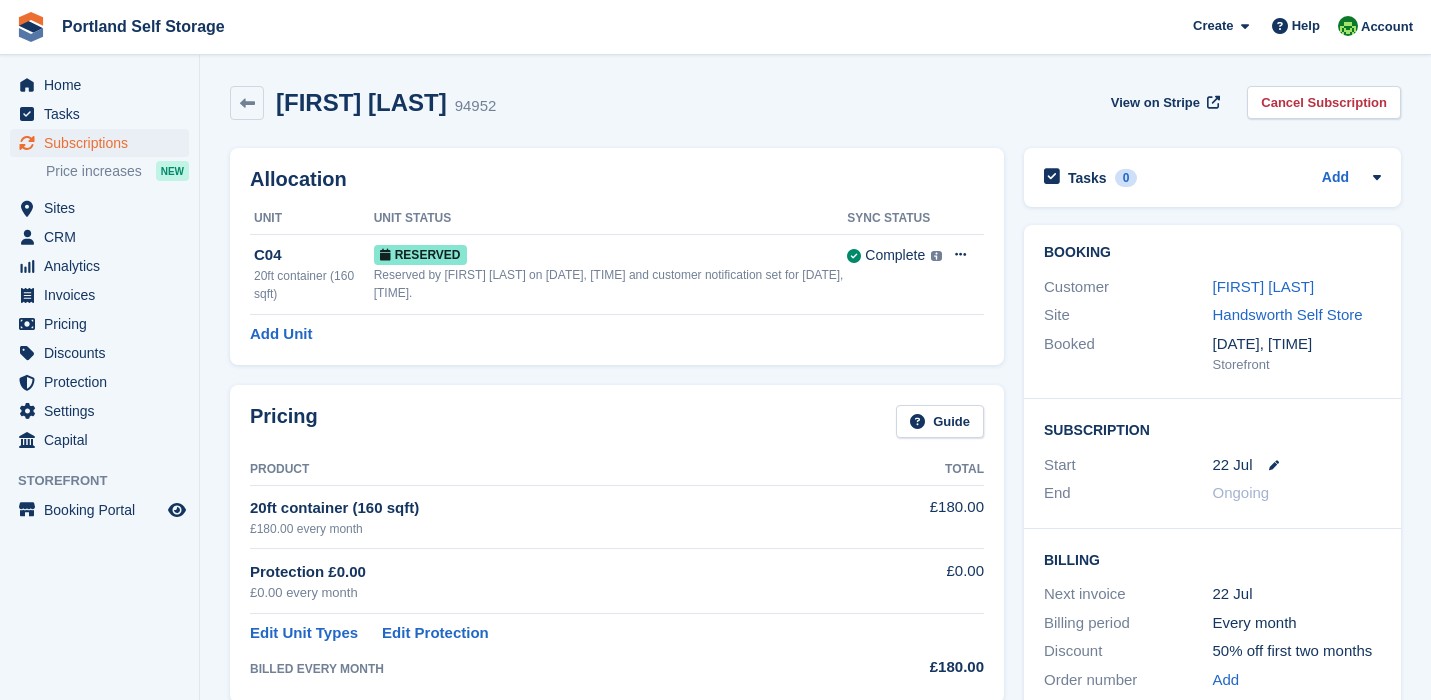 scroll, scrollTop: 0, scrollLeft: 0, axis: both 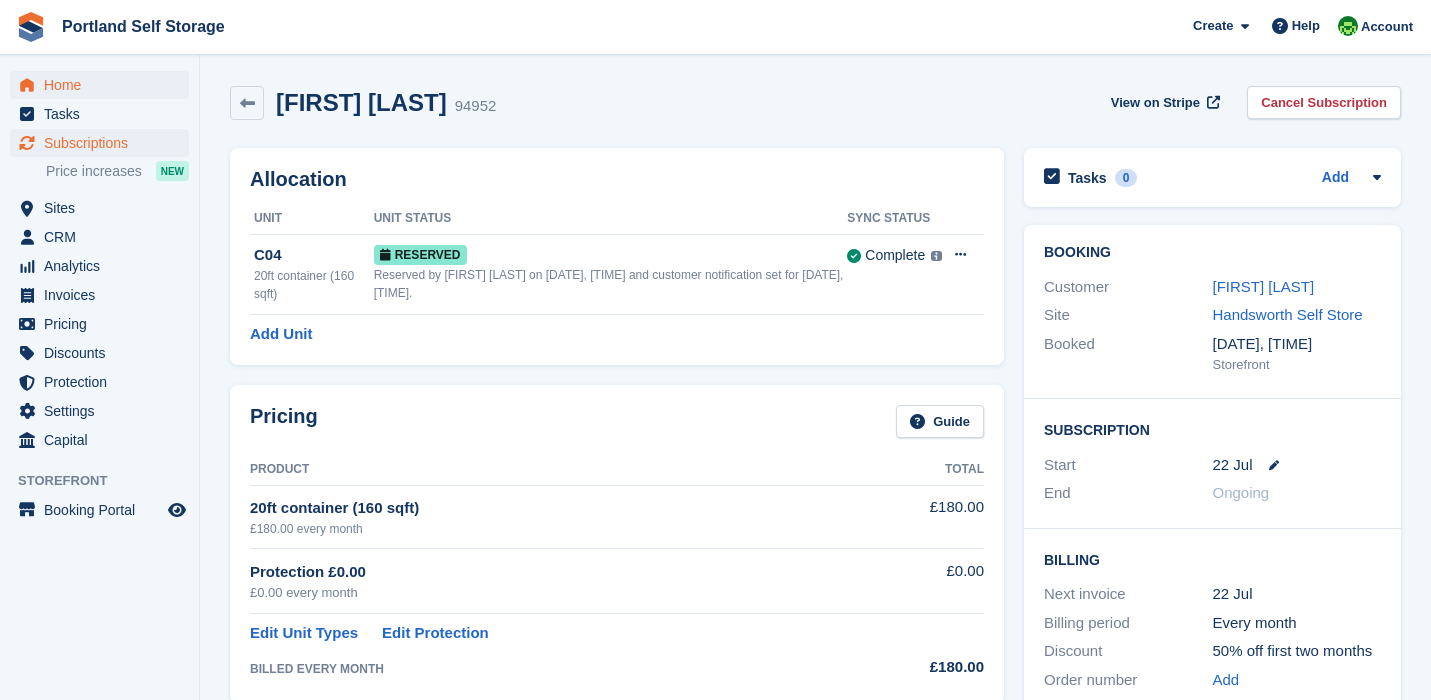 click on "Home" at bounding box center [104, 85] 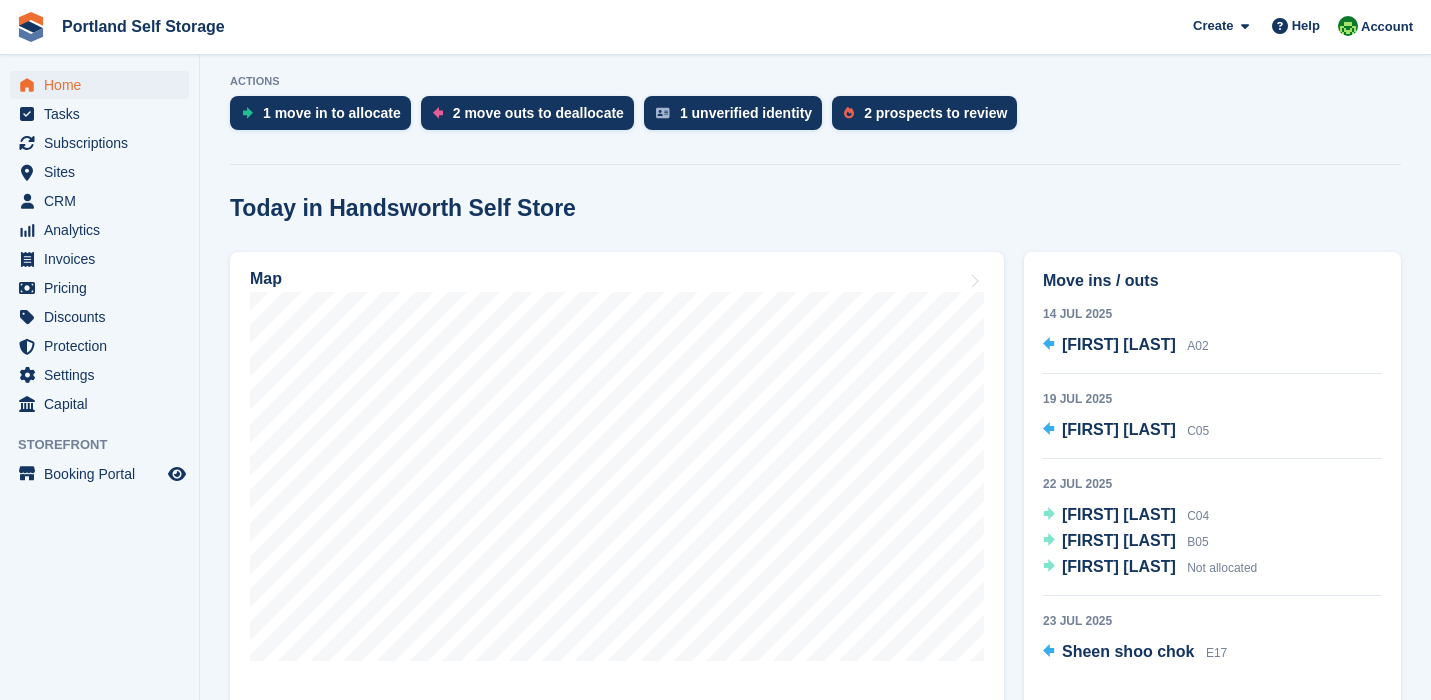 scroll, scrollTop: 406, scrollLeft: 0, axis: vertical 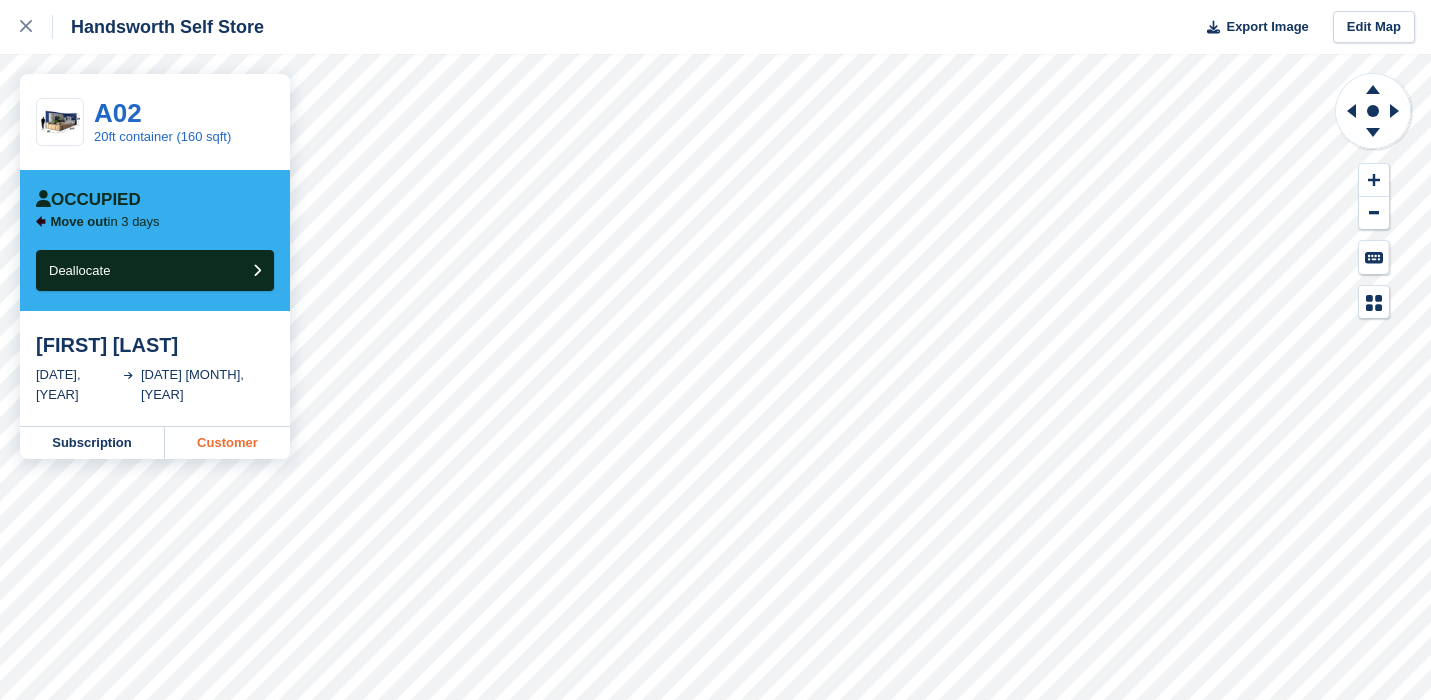 click on "Customer" at bounding box center [227, 443] 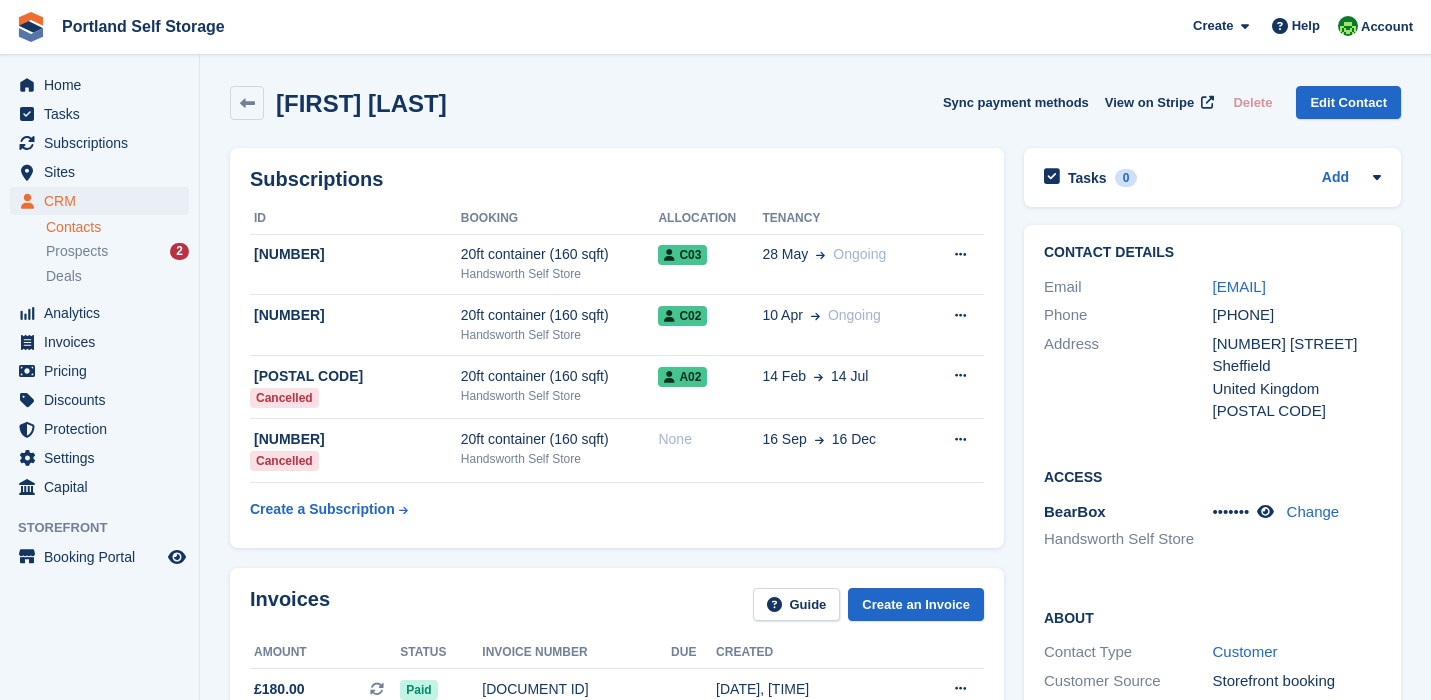scroll, scrollTop: 0, scrollLeft: 0, axis: both 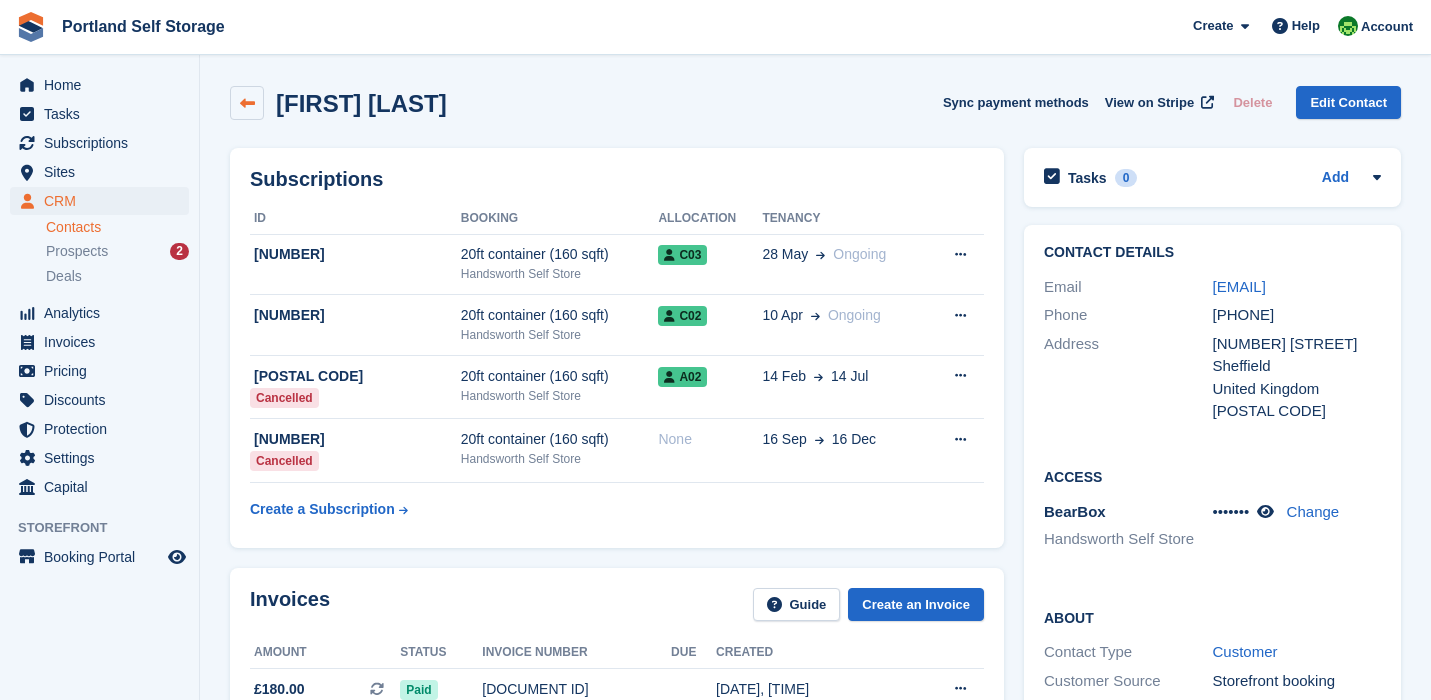 click at bounding box center [247, 103] 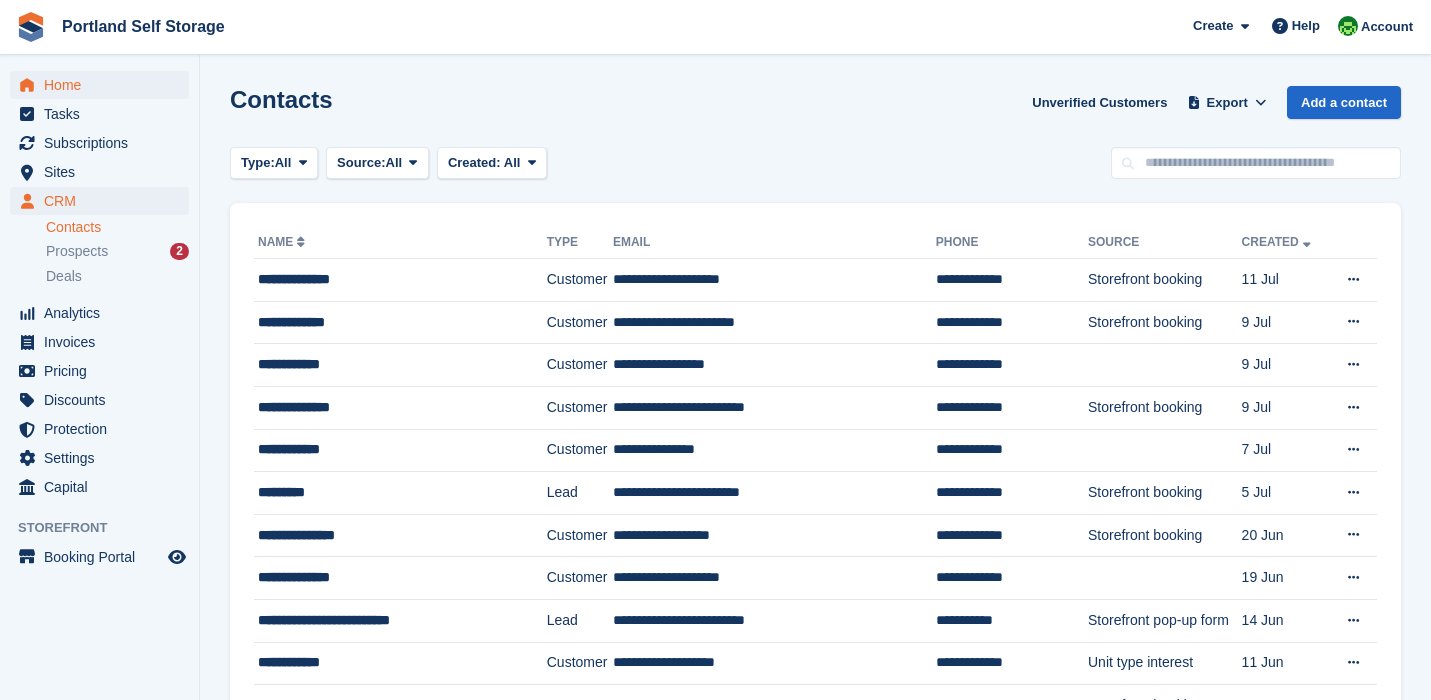 click on "Home" at bounding box center (104, 85) 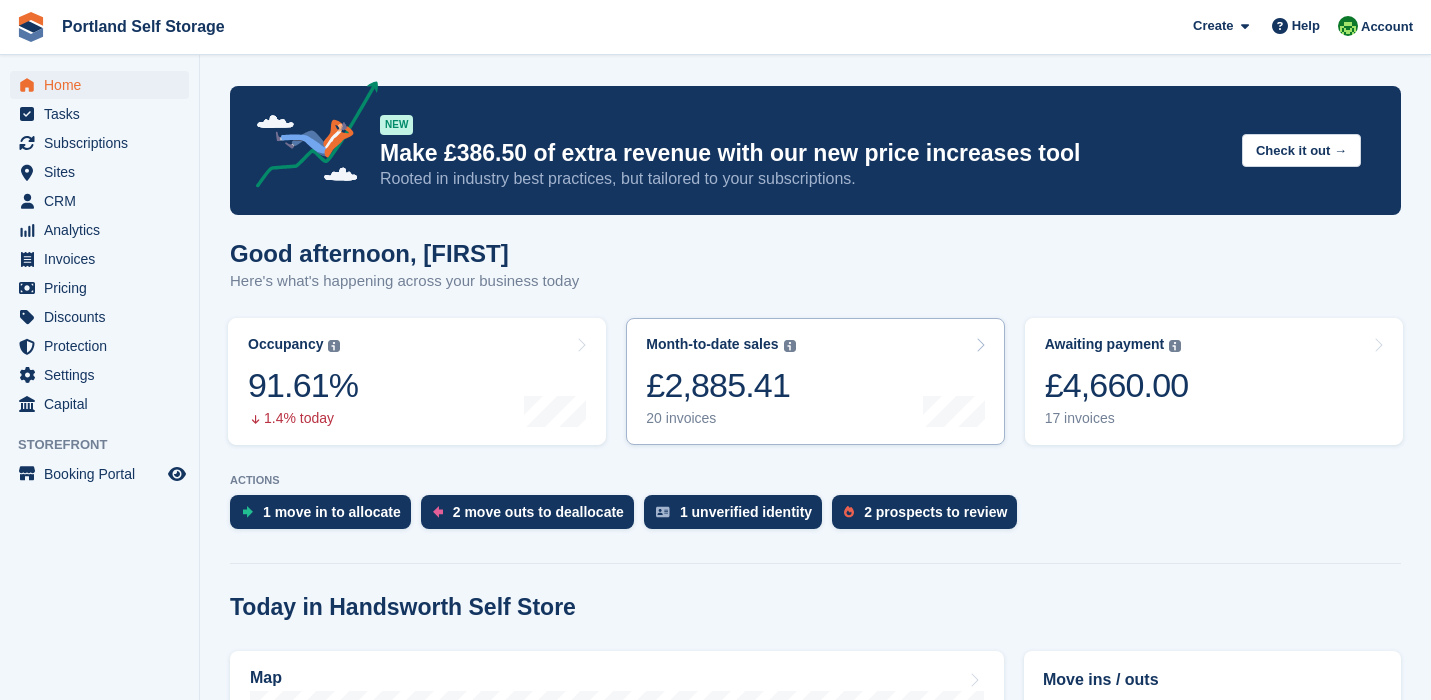scroll, scrollTop: 417, scrollLeft: 0, axis: vertical 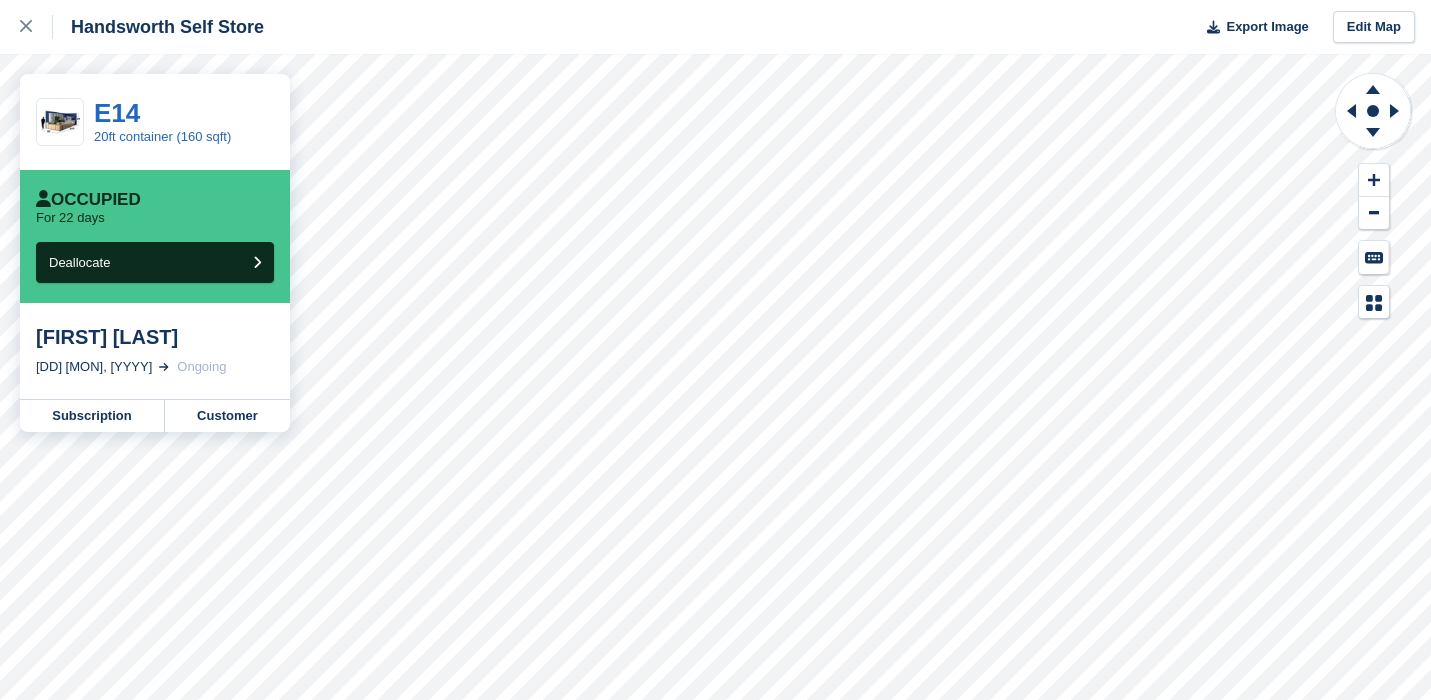 click on "Handsworth Self Store Export Image Edit Map" at bounding box center [715, 27] 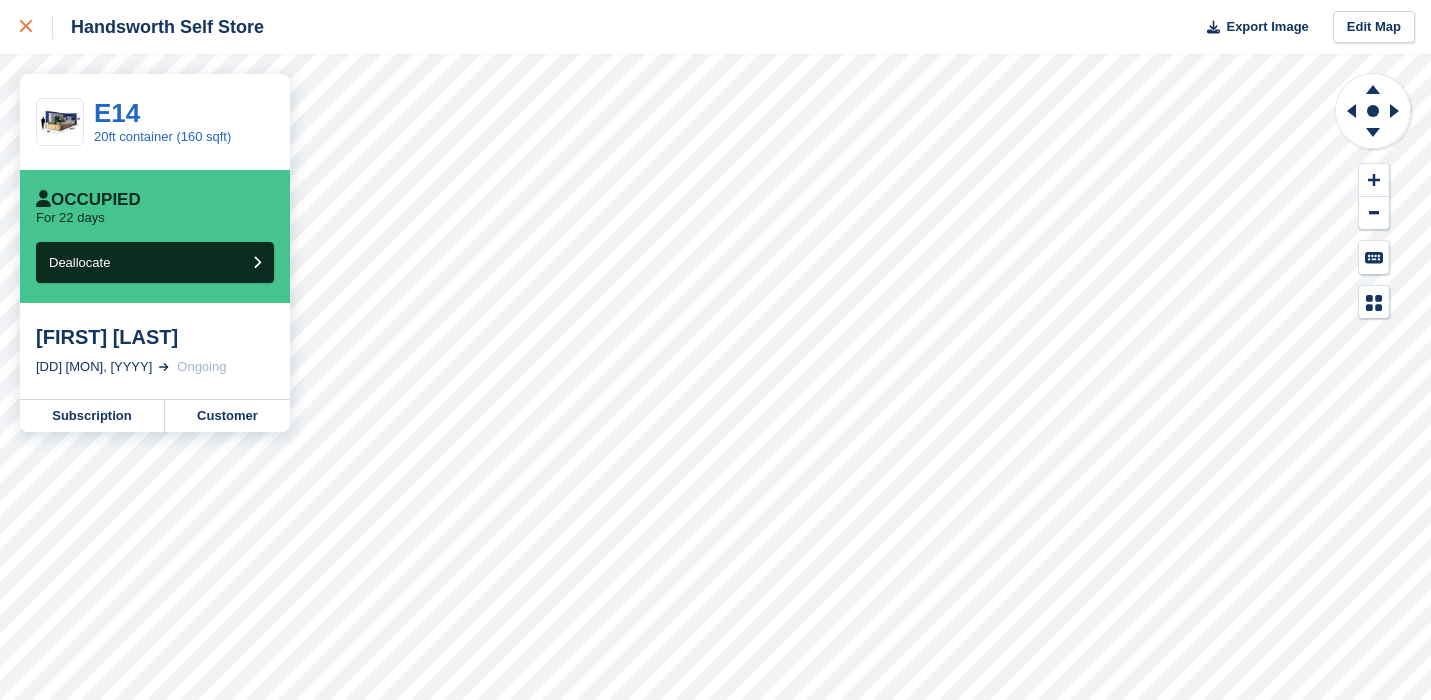 click at bounding box center [36, 27] 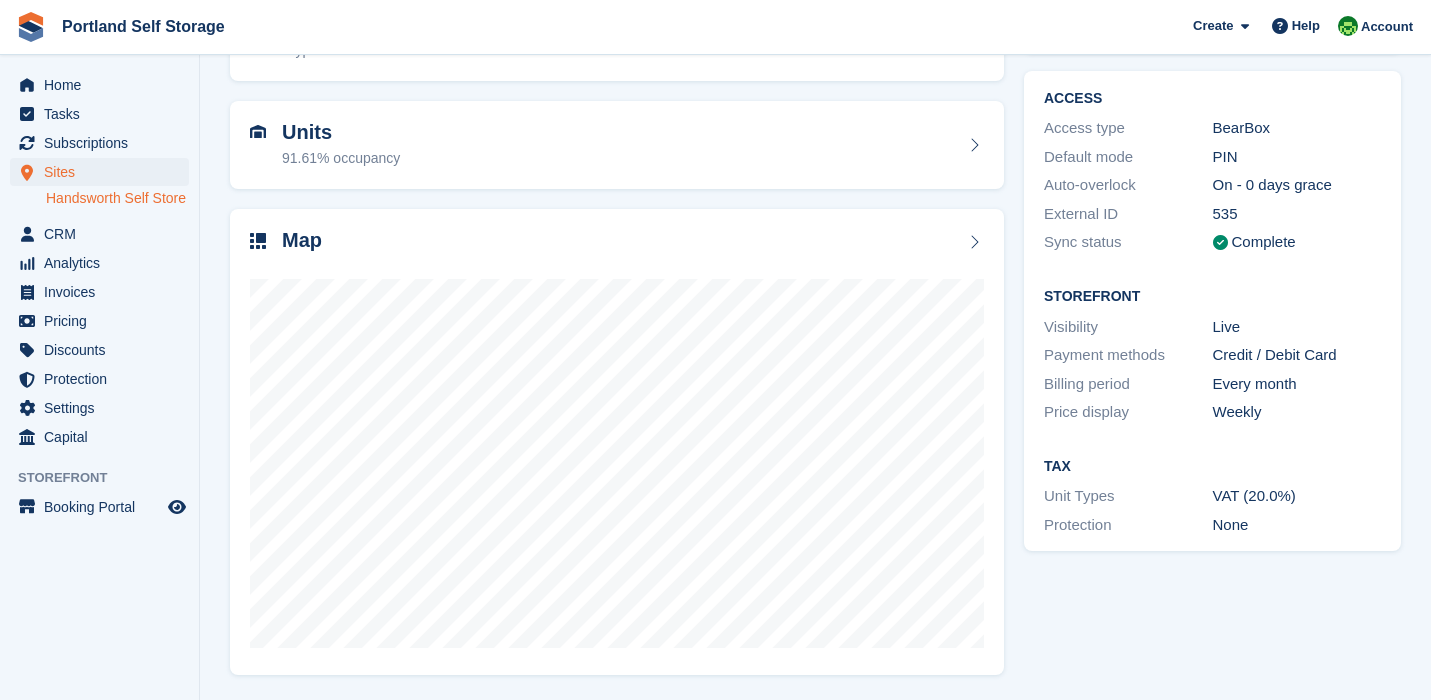 scroll, scrollTop: 152, scrollLeft: 0, axis: vertical 